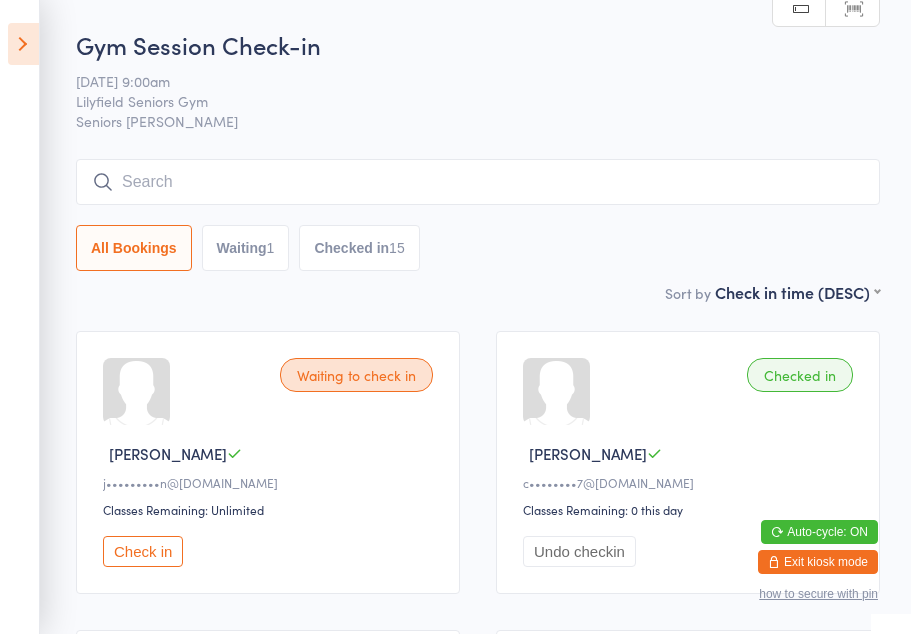 scroll, scrollTop: 335, scrollLeft: 0, axis: vertical 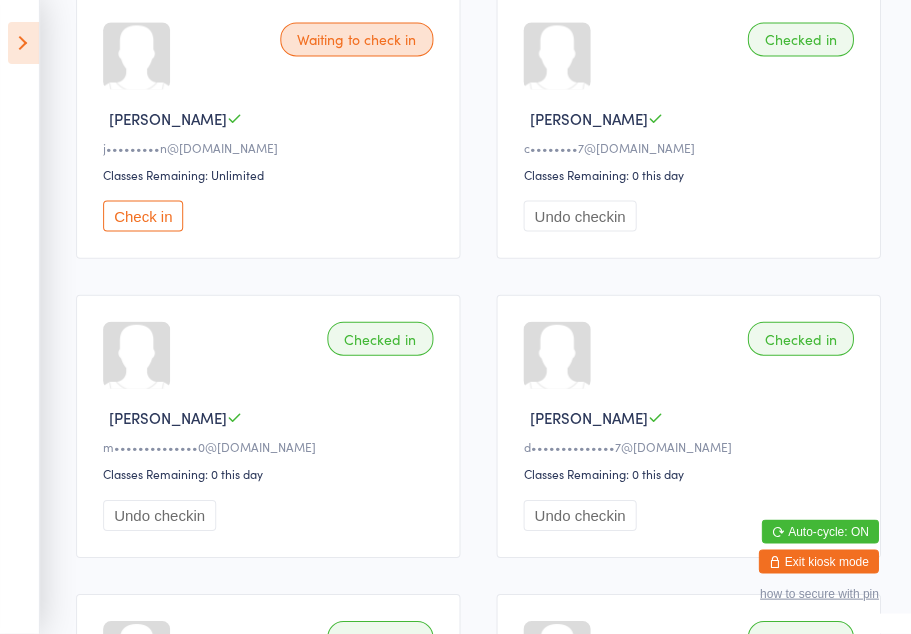 click on "Check in" at bounding box center (143, 216) 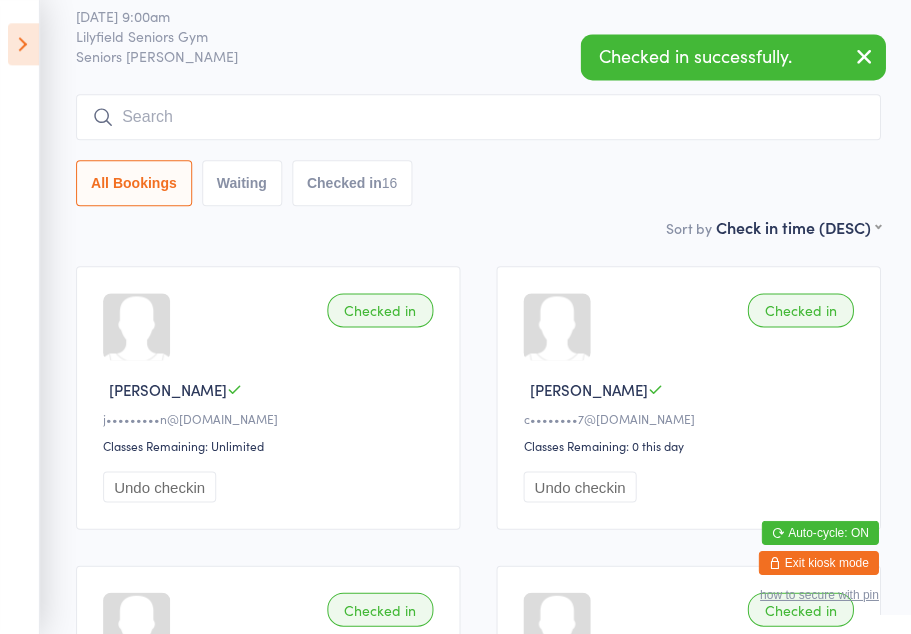 scroll, scrollTop: 0, scrollLeft: 0, axis: both 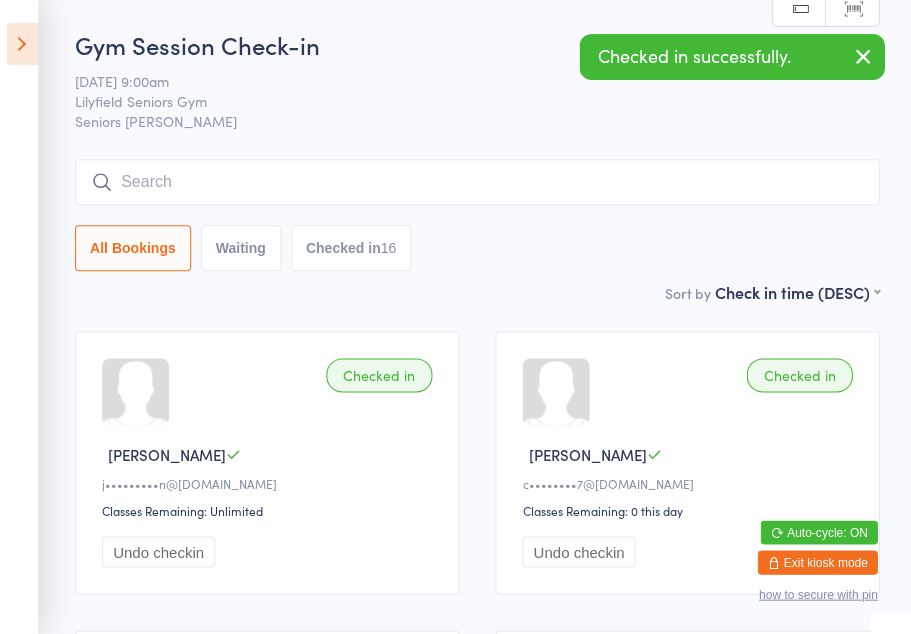 click at bounding box center (23, 44) 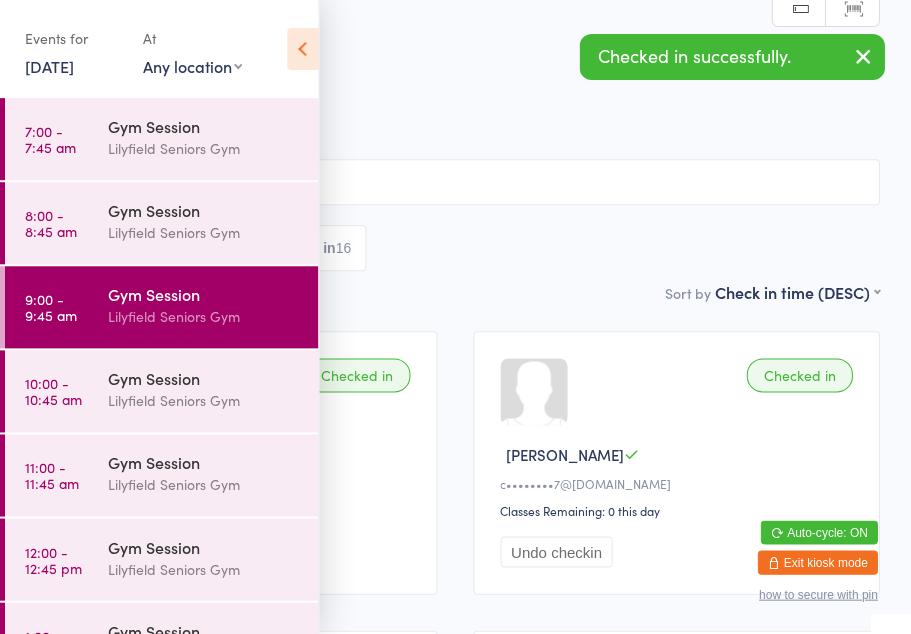 click on "Lilyfield Seniors Gym" at bounding box center (205, 400) 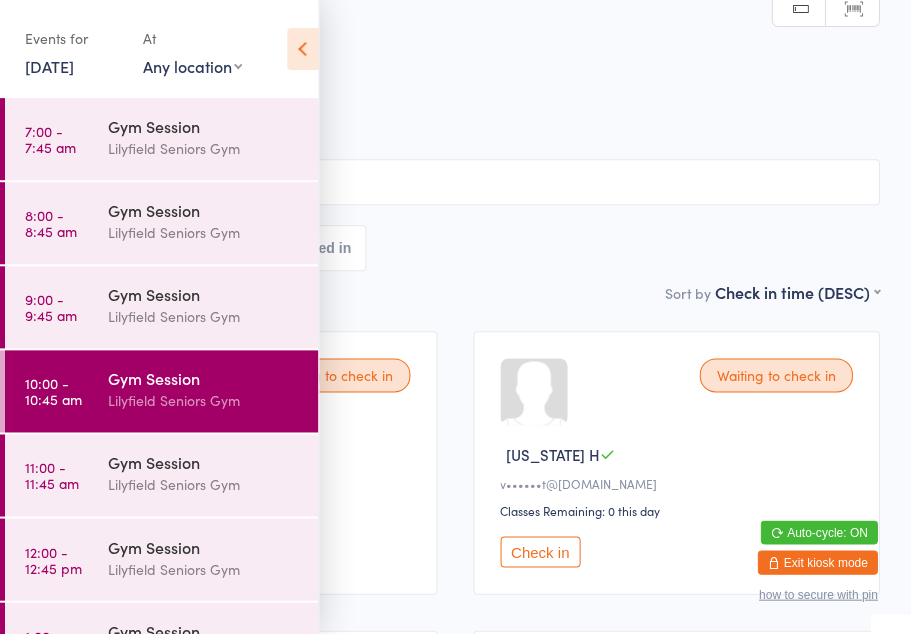 click on "[PERSON_NAME]" at bounding box center [237, 453] 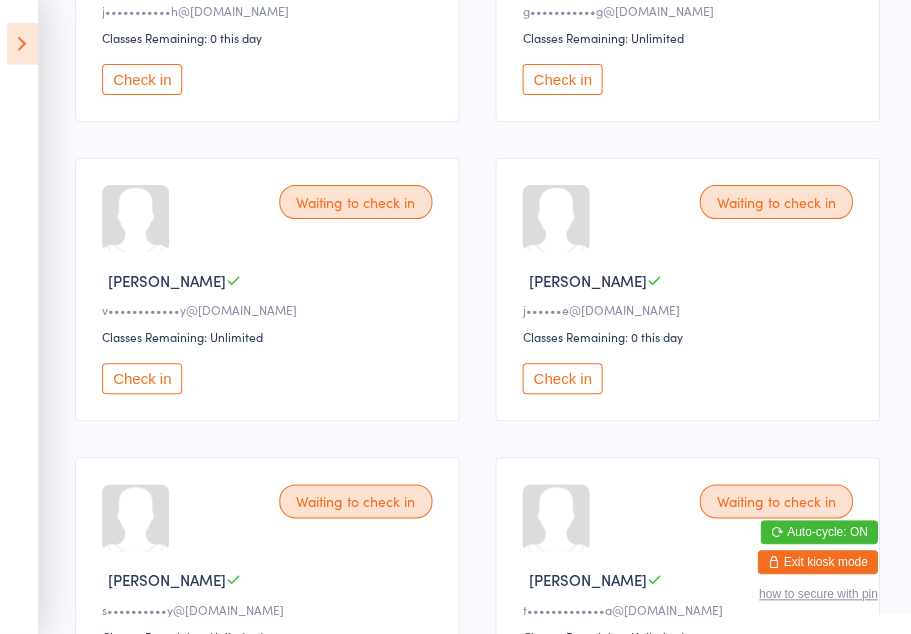 scroll, scrollTop: 772, scrollLeft: 0, axis: vertical 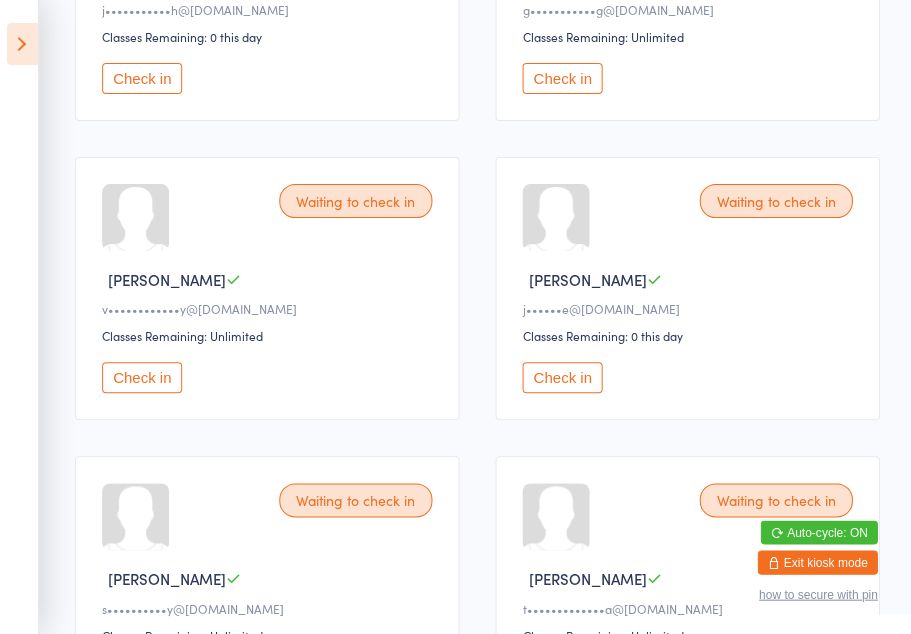 click on "Check in" at bounding box center (563, 377) 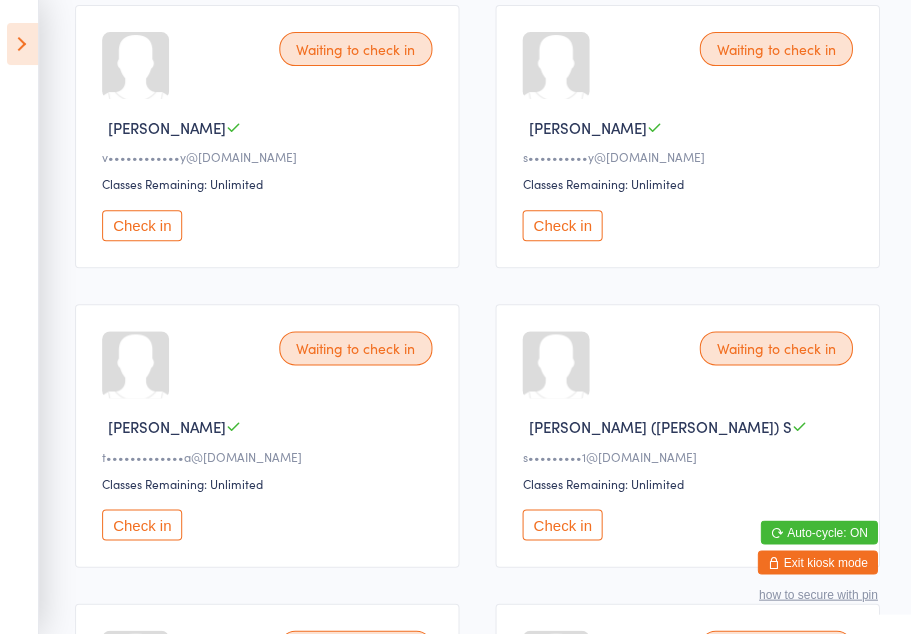 scroll, scrollTop: 926, scrollLeft: 0, axis: vertical 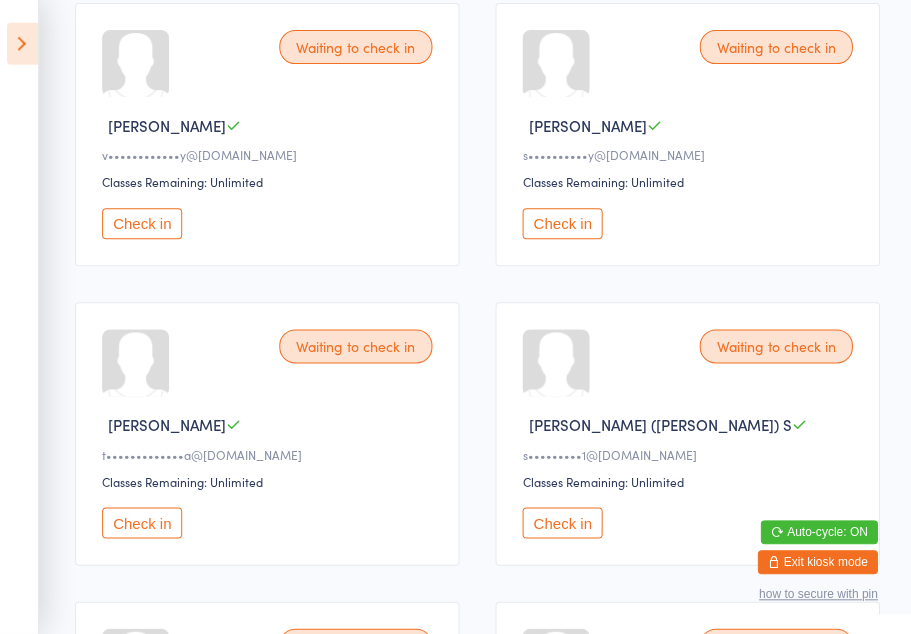 click on "Waiting to check in [PERSON_NAME] R  t•••••••••••••a@[DOMAIN_NAME] Classes Remaining: Unlimited   Check in" at bounding box center (268, 433) 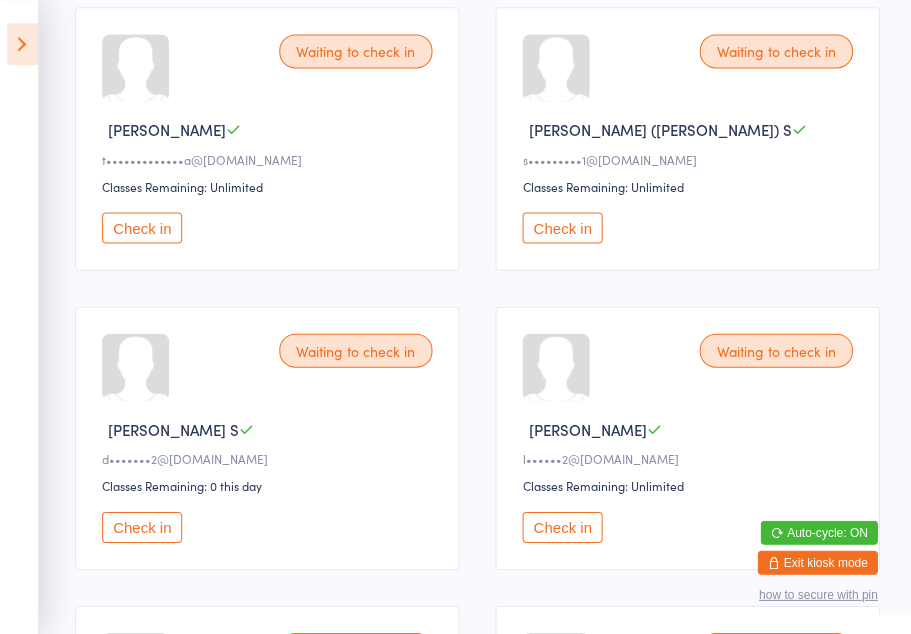 scroll, scrollTop: 1226, scrollLeft: 0, axis: vertical 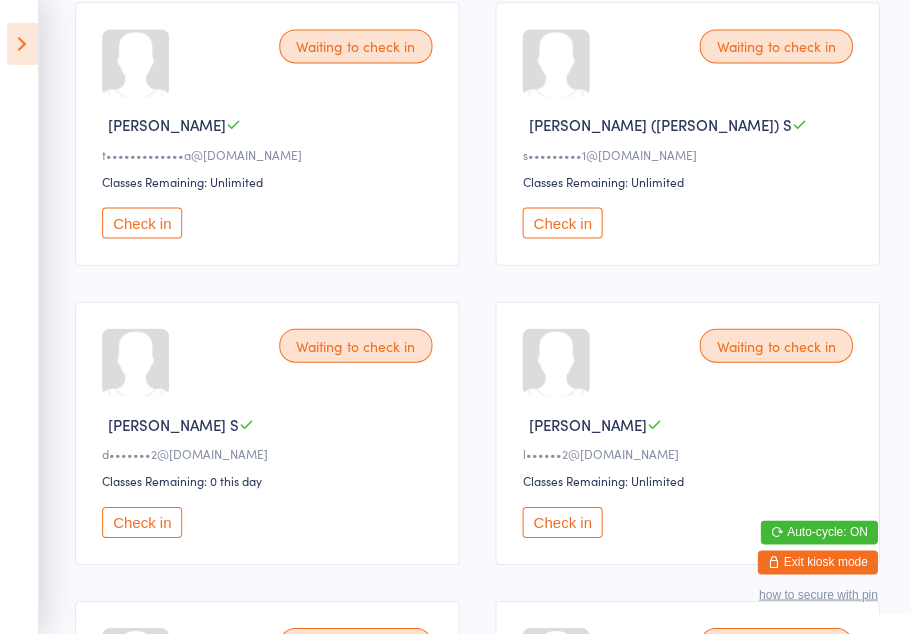click on "Check in" at bounding box center (563, 222) 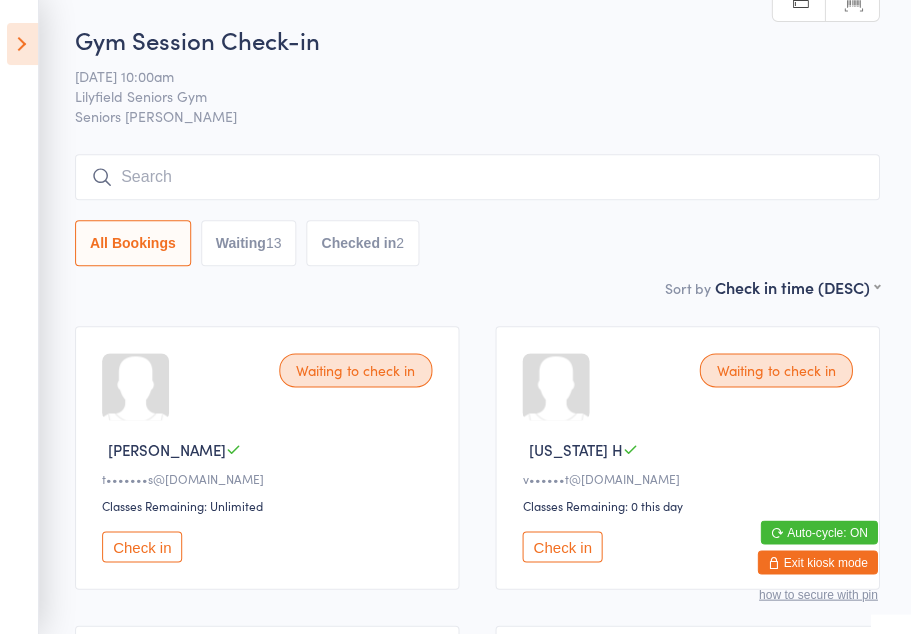 scroll, scrollTop: 0, scrollLeft: 0, axis: both 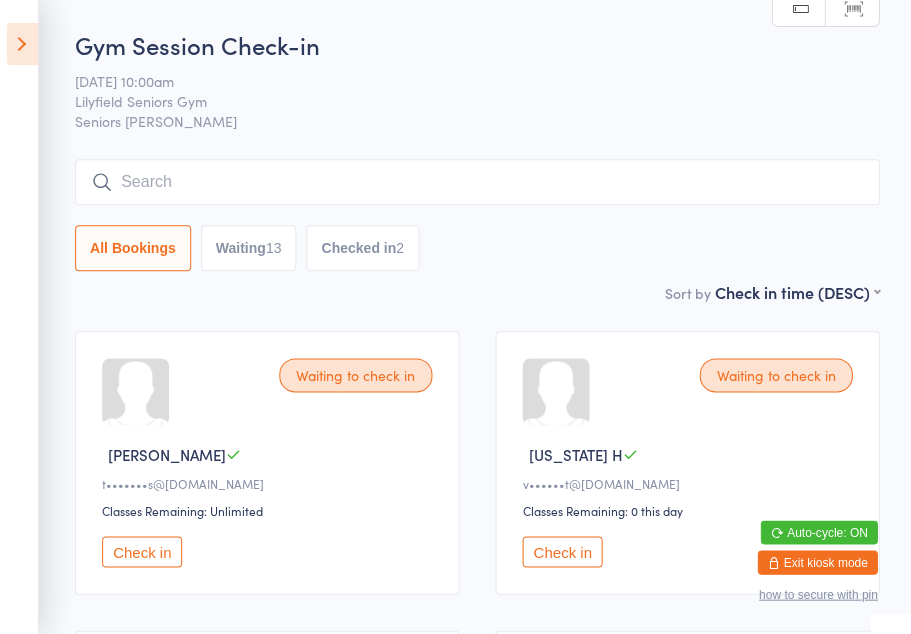 click on "Check in" at bounding box center (563, 551) 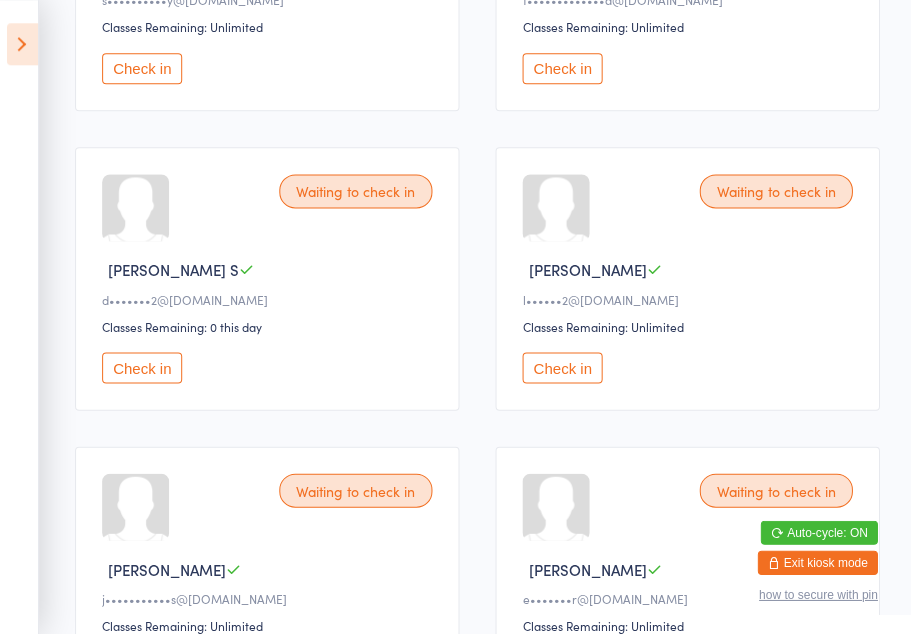 scroll, scrollTop: 1081, scrollLeft: 0, axis: vertical 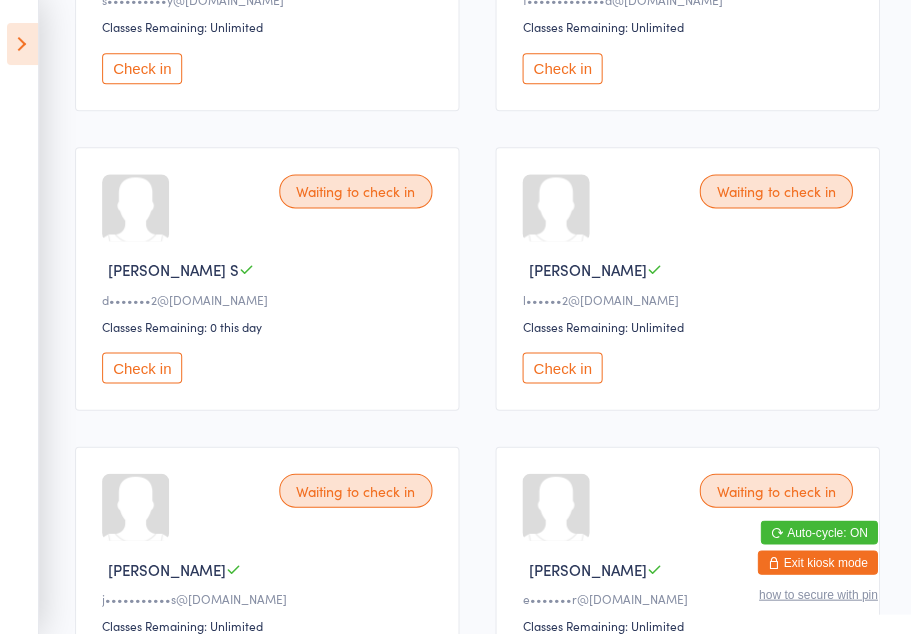 click on "Check in" at bounding box center (143, 367) 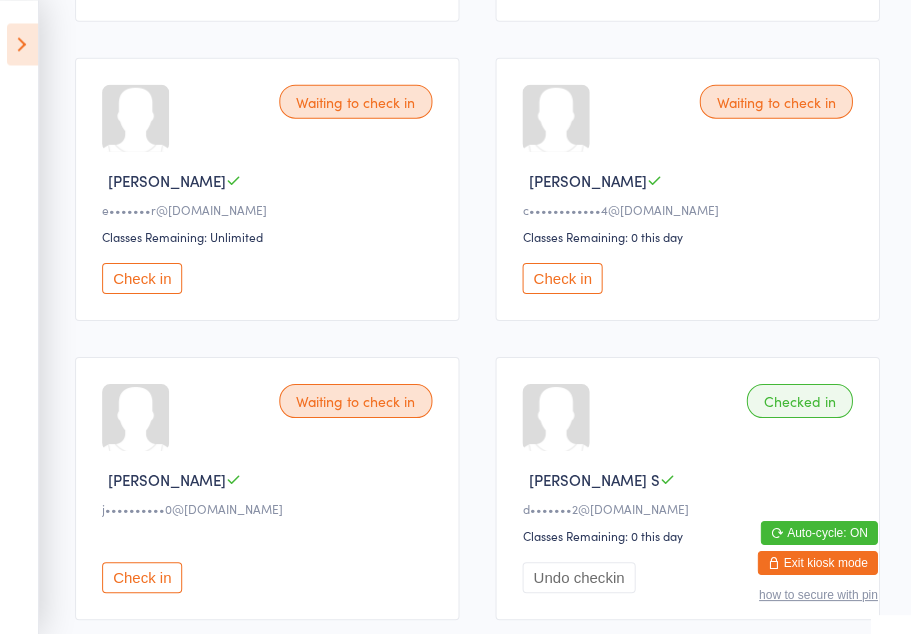 scroll, scrollTop: 1470, scrollLeft: 0, axis: vertical 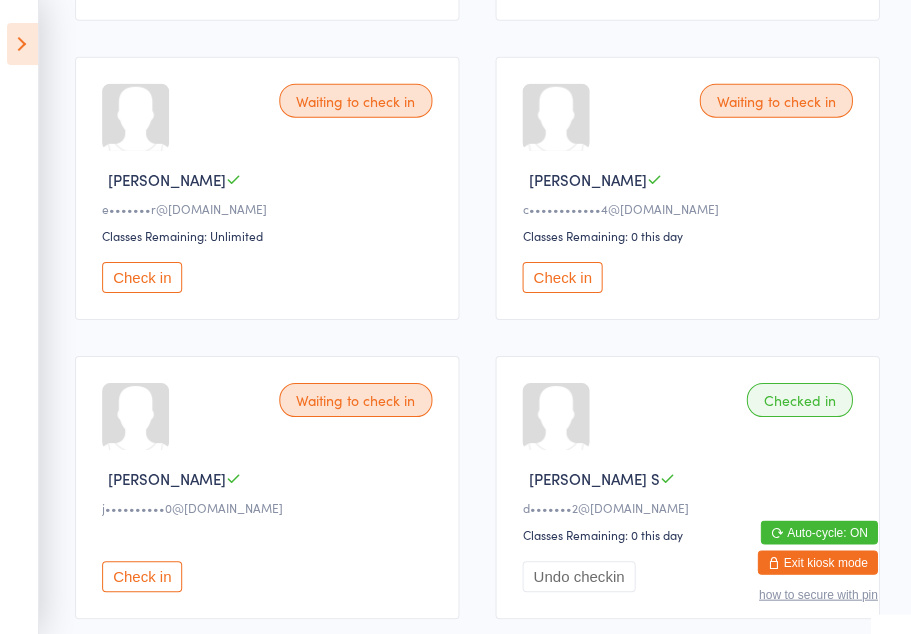 click on "Check in" at bounding box center (563, 277) 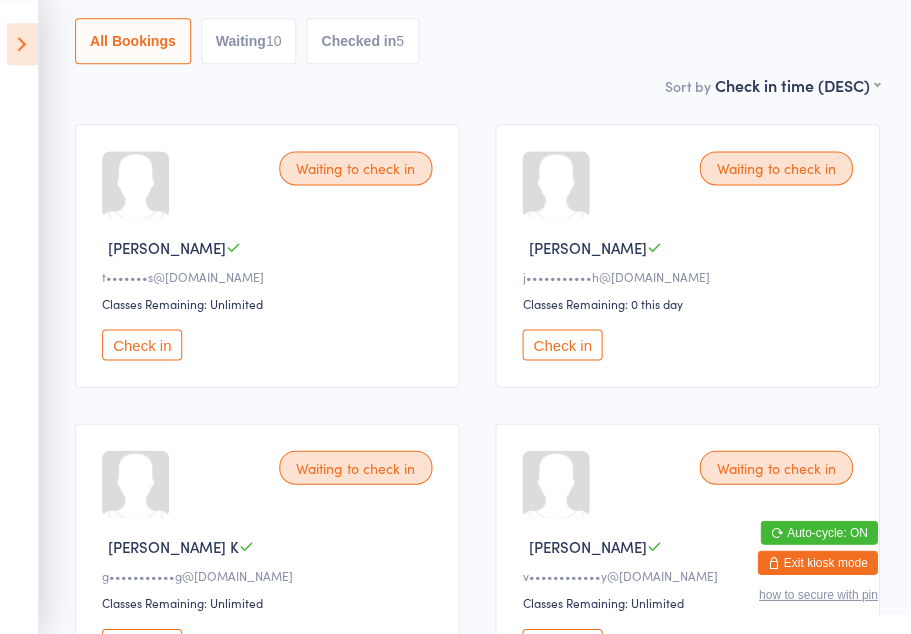 scroll, scrollTop: 207, scrollLeft: 0, axis: vertical 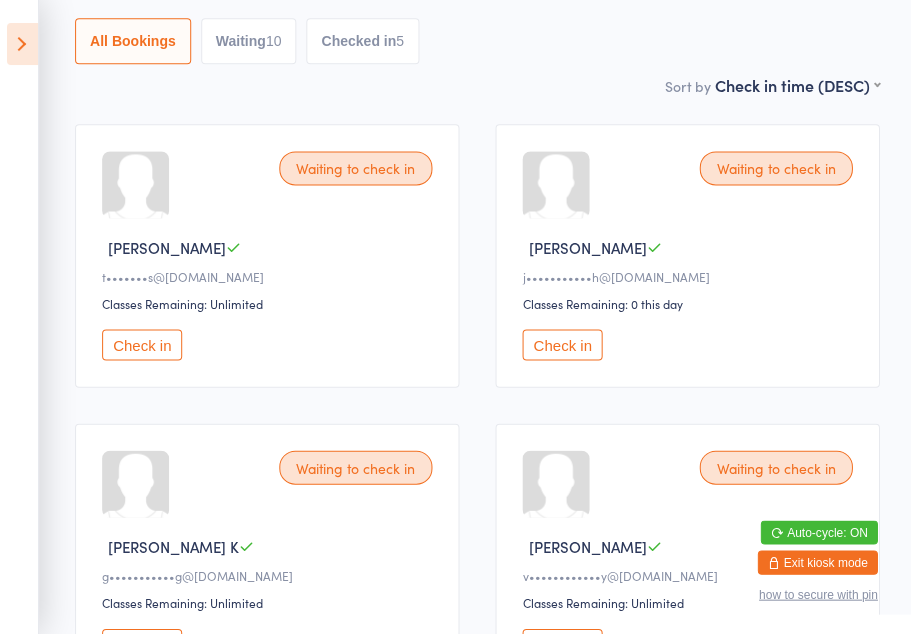 click on "Check in" at bounding box center [143, 344] 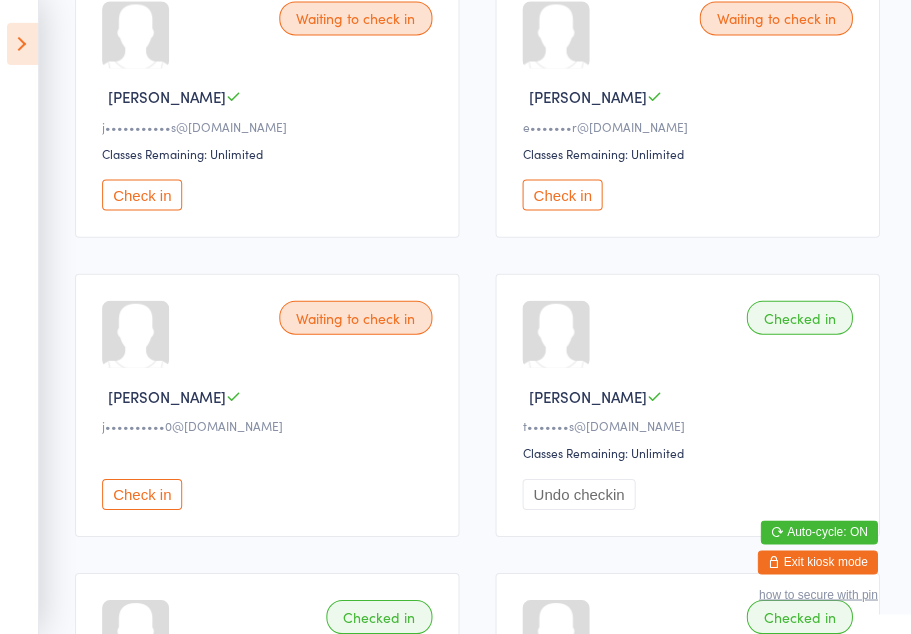 scroll, scrollTop: 1179, scrollLeft: 0, axis: vertical 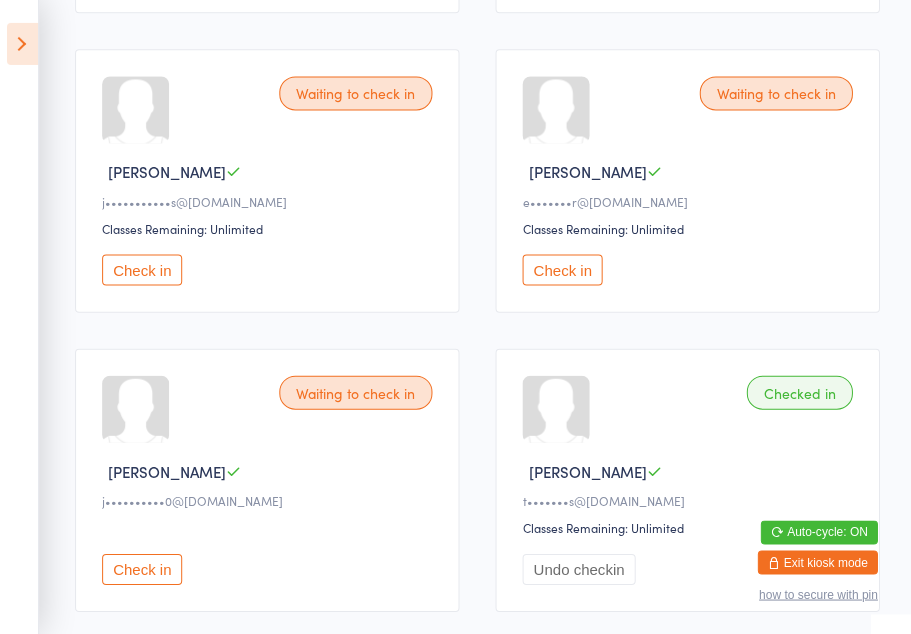 click on "Waiting to check in" at bounding box center [776, 93] 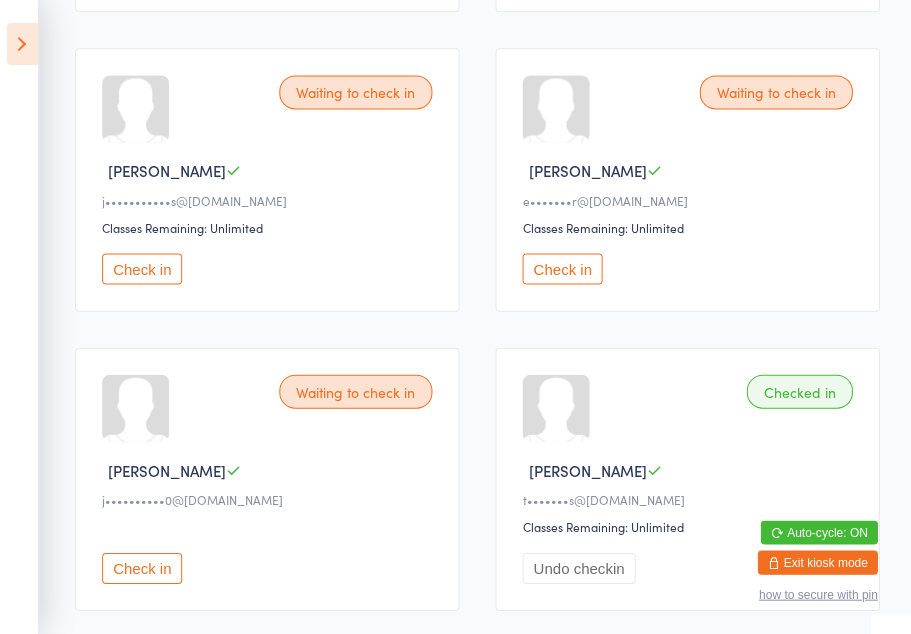 click on "Check in" at bounding box center [563, 268] 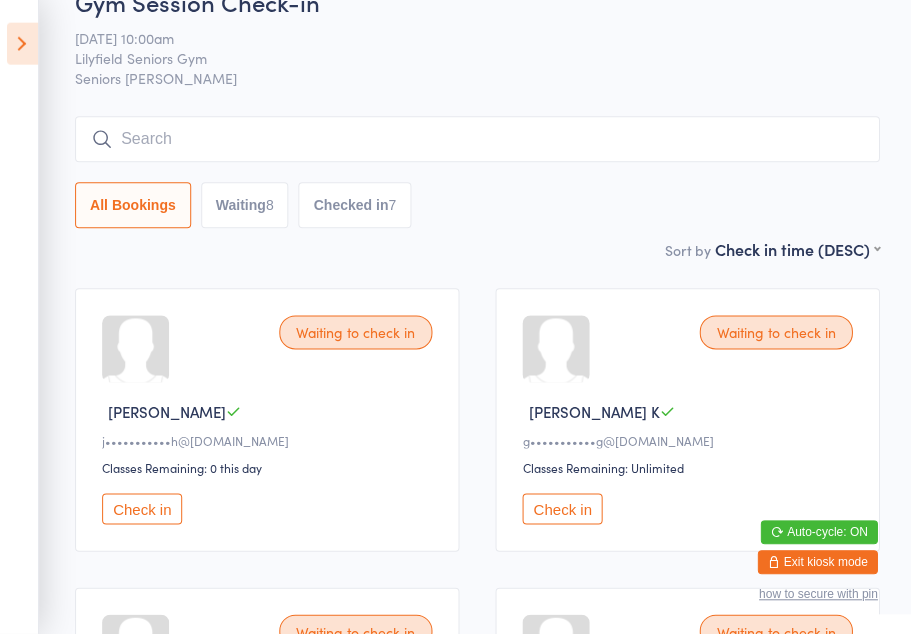 scroll, scrollTop: 94, scrollLeft: 0, axis: vertical 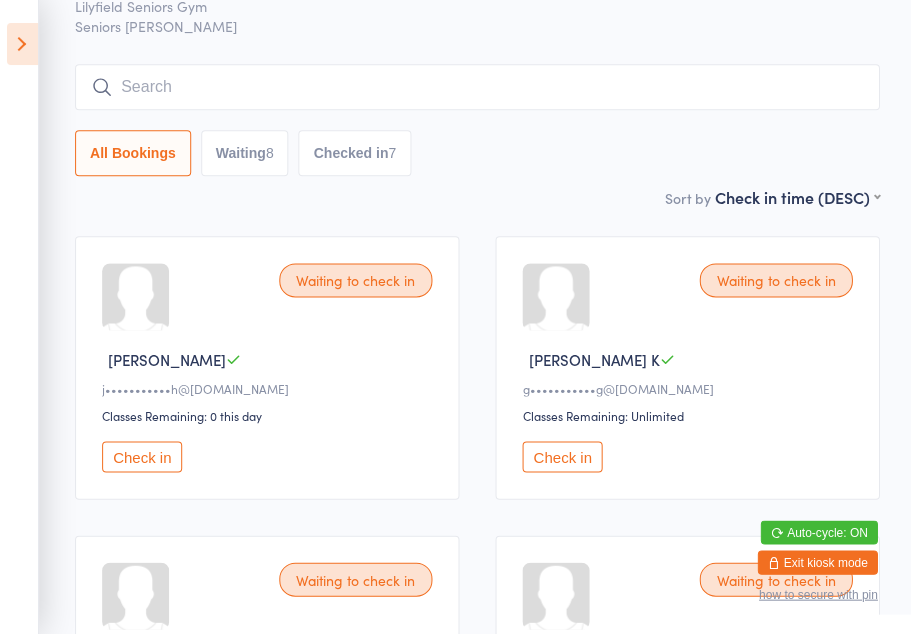 click on "Check in" at bounding box center [563, 456] 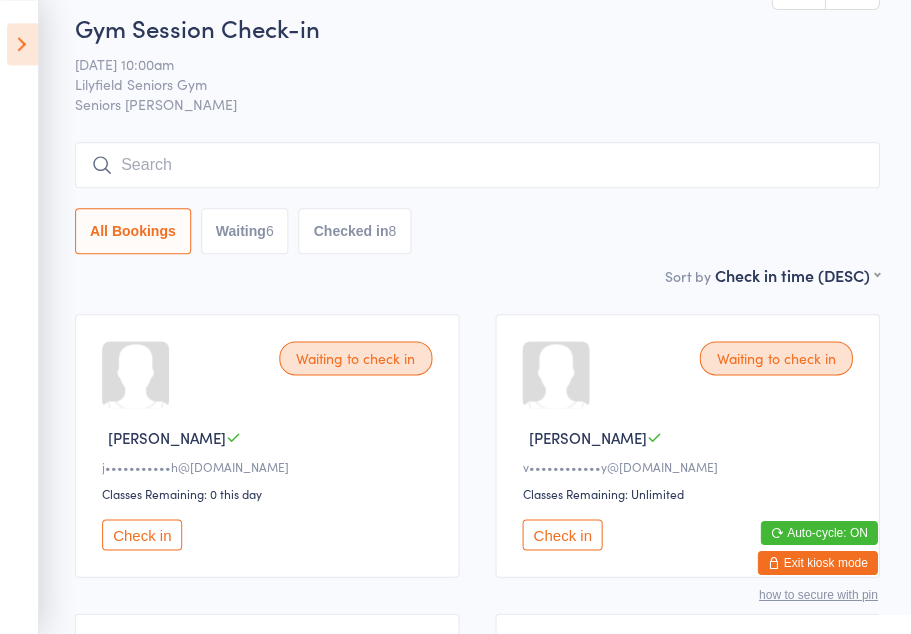 scroll, scrollTop: 16, scrollLeft: 0, axis: vertical 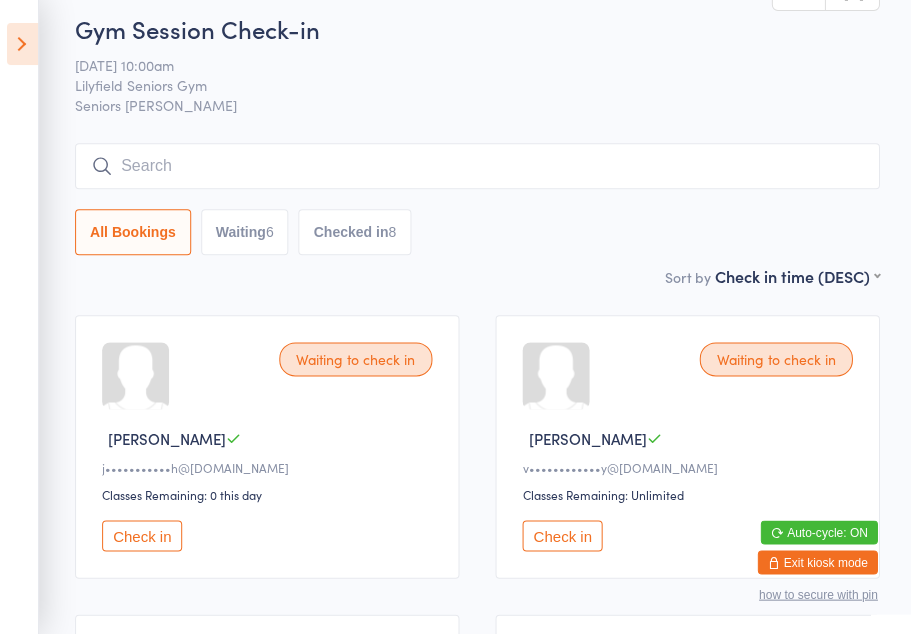 click on "Check in" at bounding box center (563, 535) 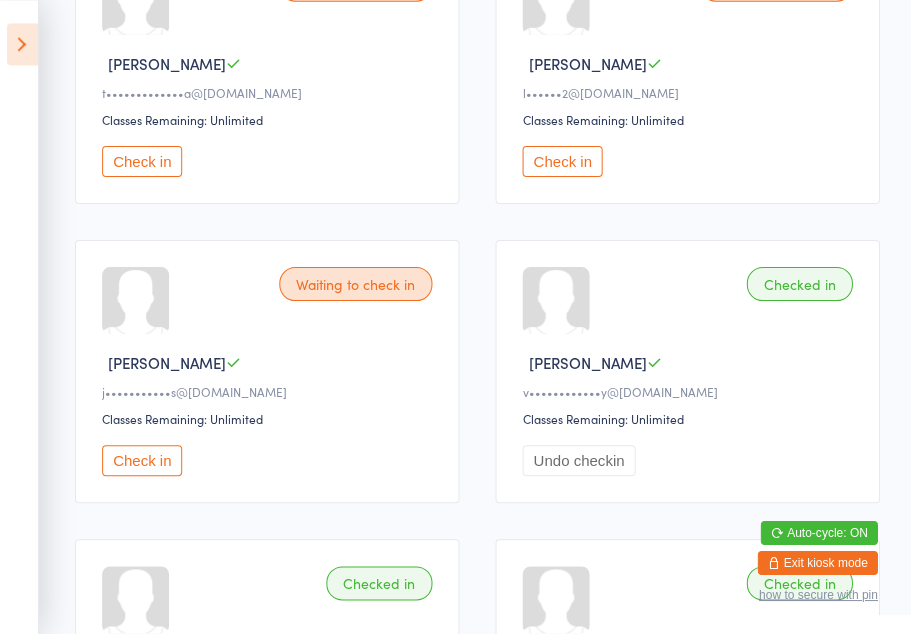 scroll, scrollTop: 690, scrollLeft: 0, axis: vertical 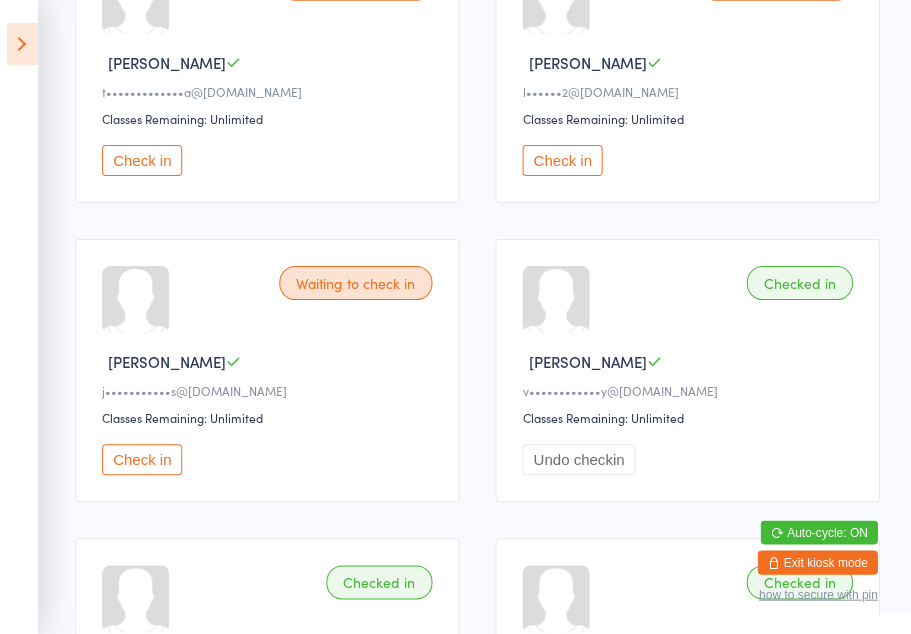 click on "Check in" at bounding box center [143, 459] 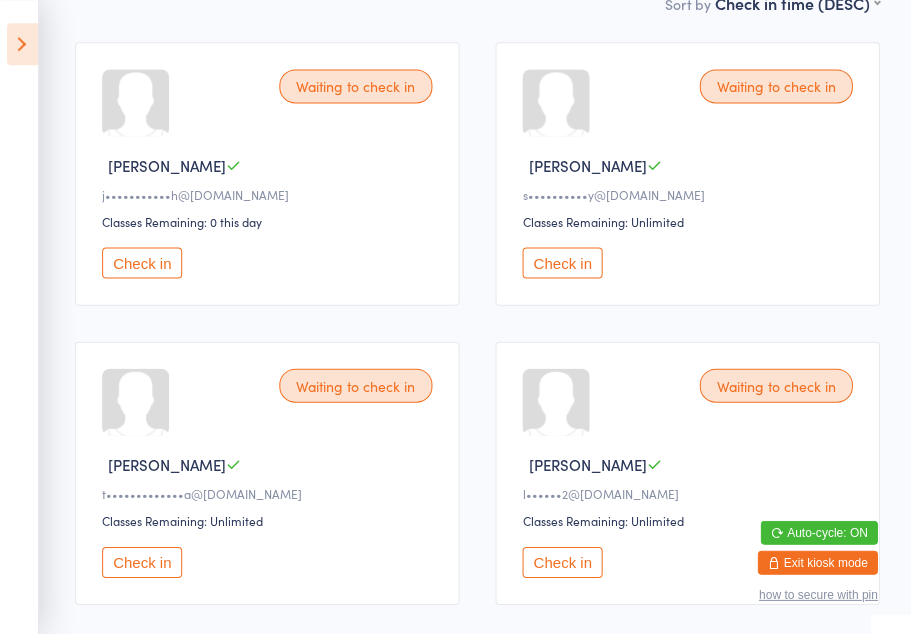 scroll, scrollTop: 288, scrollLeft: 0, axis: vertical 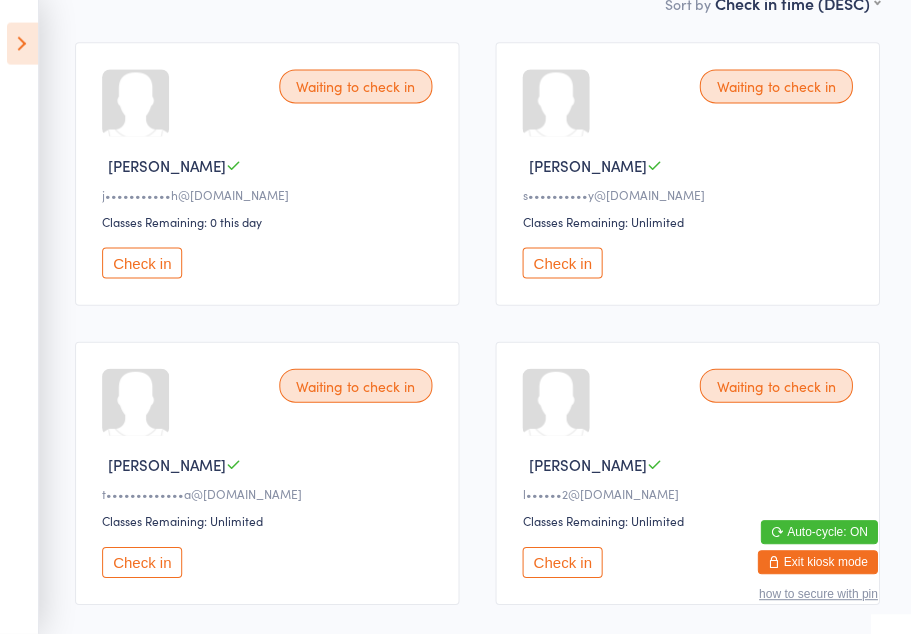 click on "Check in" at bounding box center [563, 263] 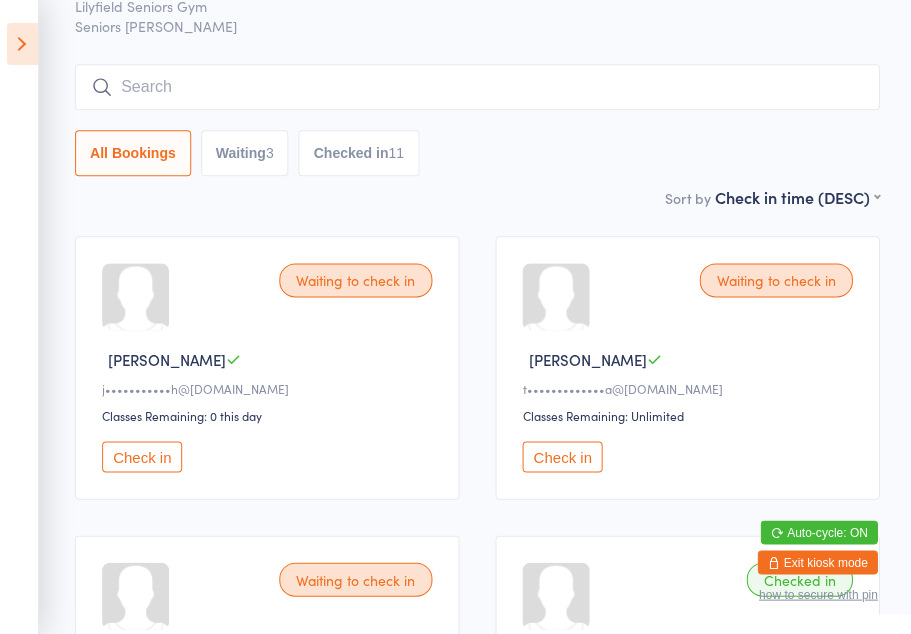 scroll, scrollTop: 96, scrollLeft: 0, axis: vertical 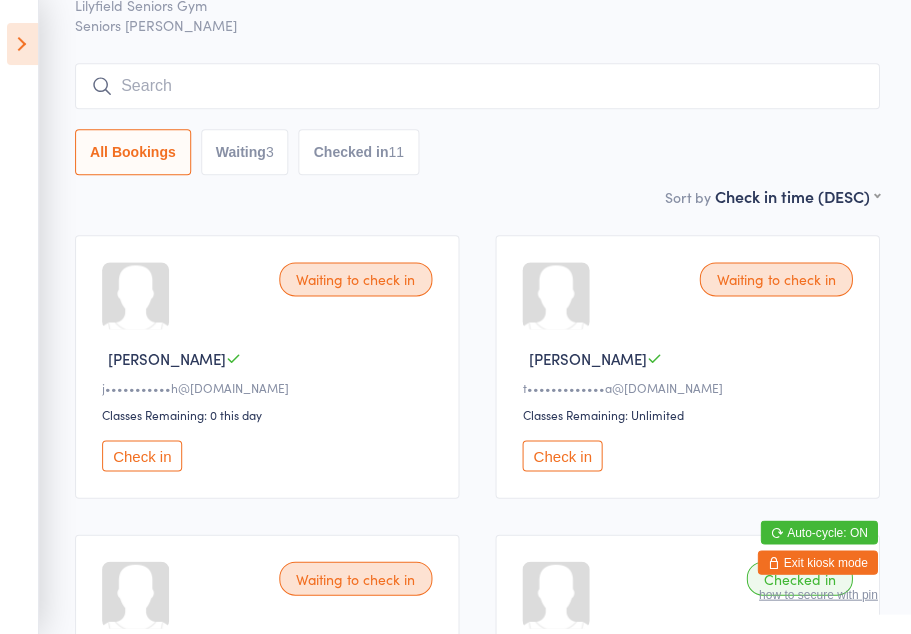 click on "Check in" at bounding box center [563, 455] 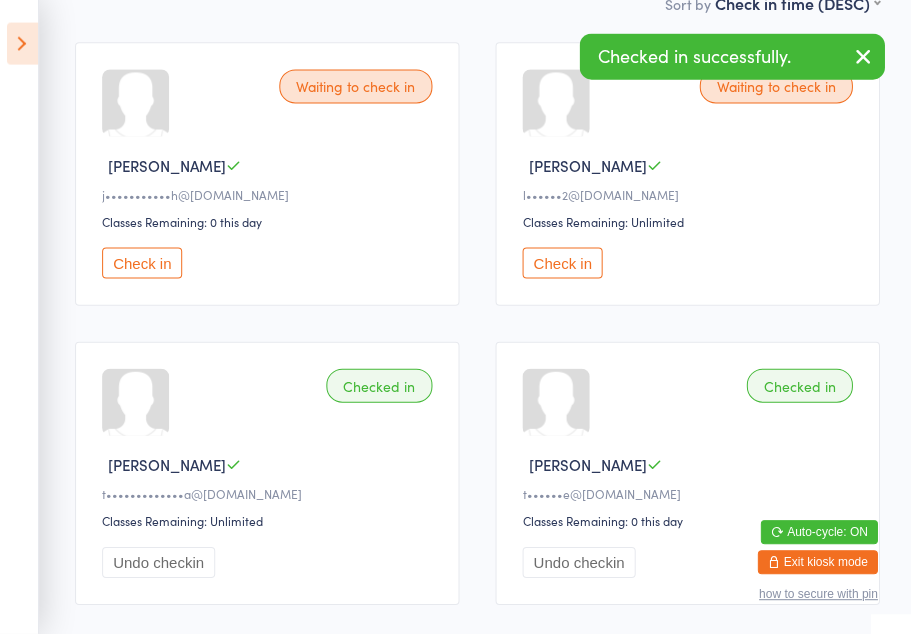 scroll, scrollTop: 289, scrollLeft: 0, axis: vertical 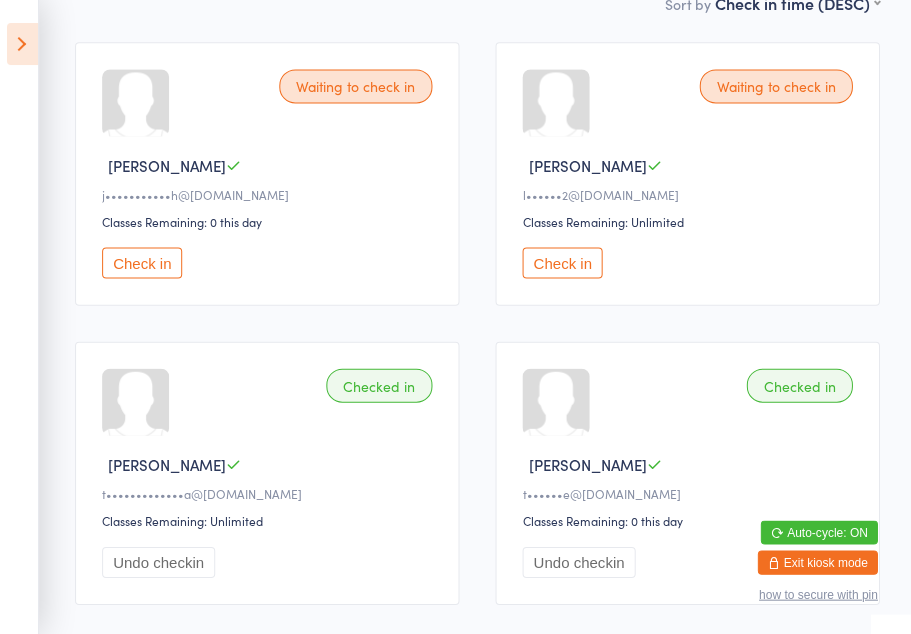 click on "Check in" at bounding box center (143, 262) 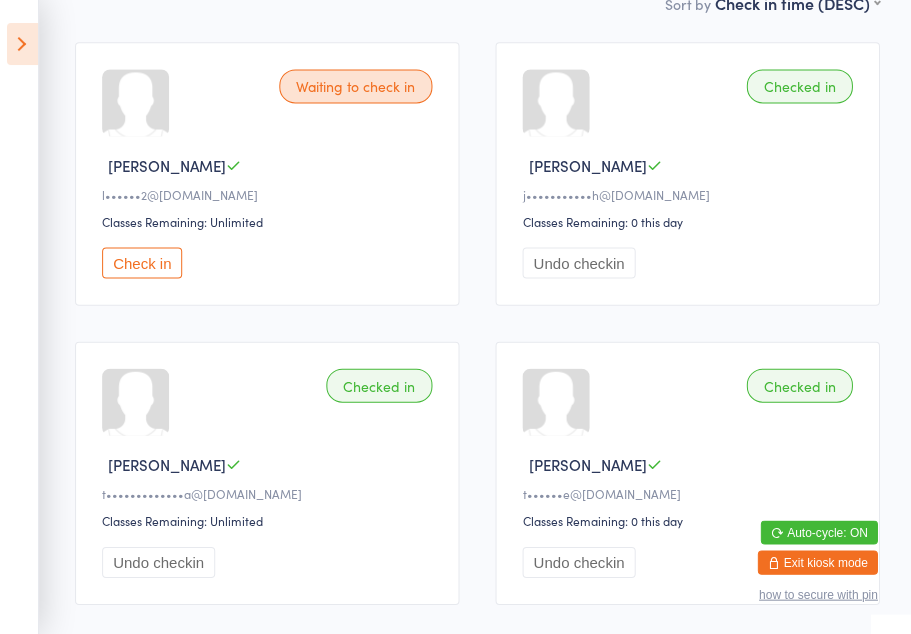 click at bounding box center [23, 44] 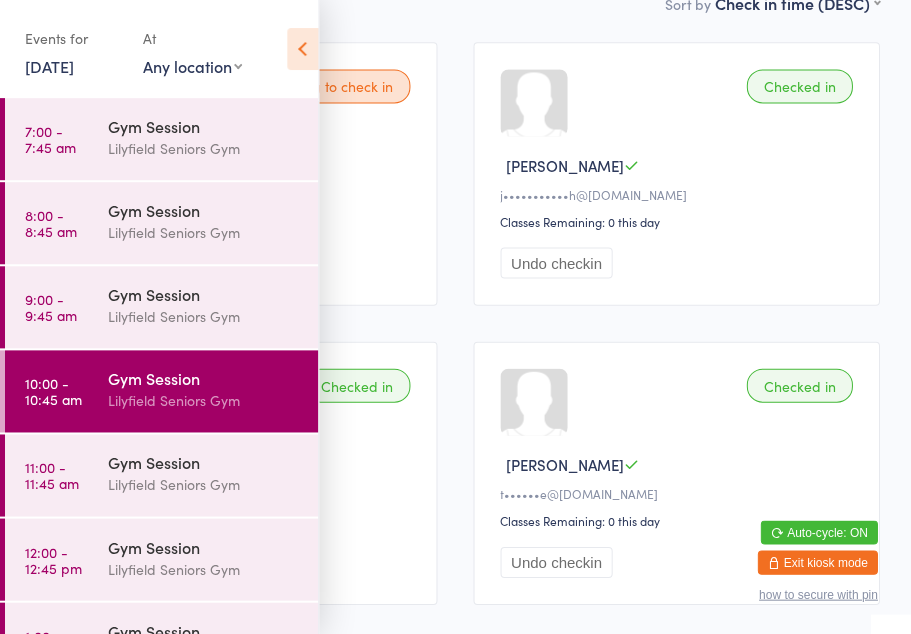 click on "Lilyfield Seniors Gym" at bounding box center [205, 484] 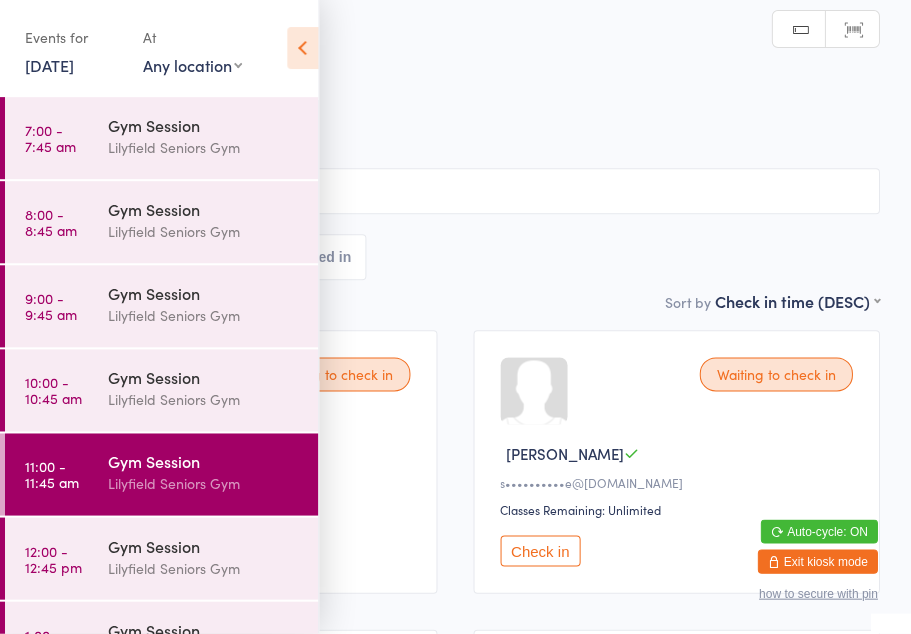 click on "Gym Session" at bounding box center (205, 462) 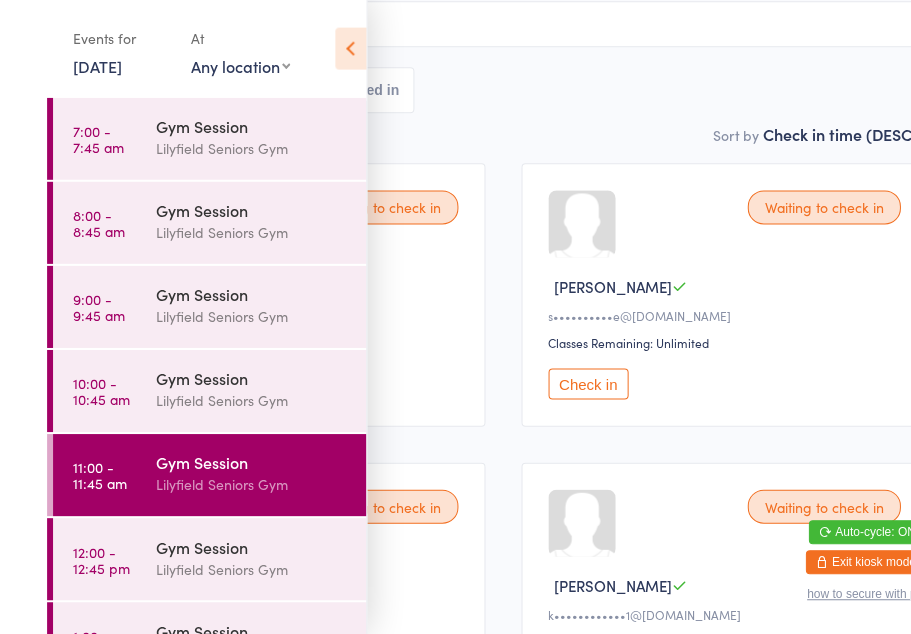 scroll, scrollTop: 171, scrollLeft: 0, axis: vertical 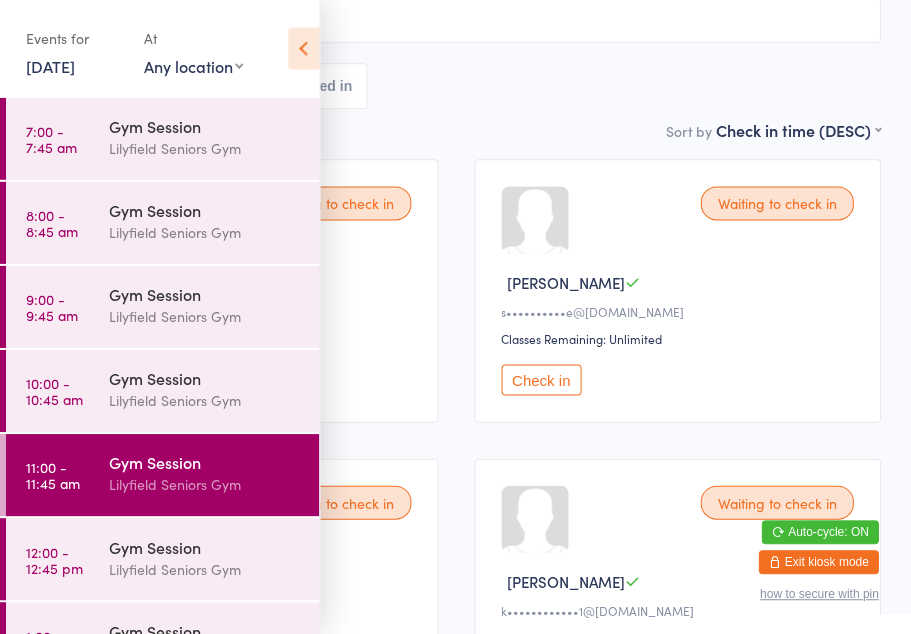 click at bounding box center (303, 49) 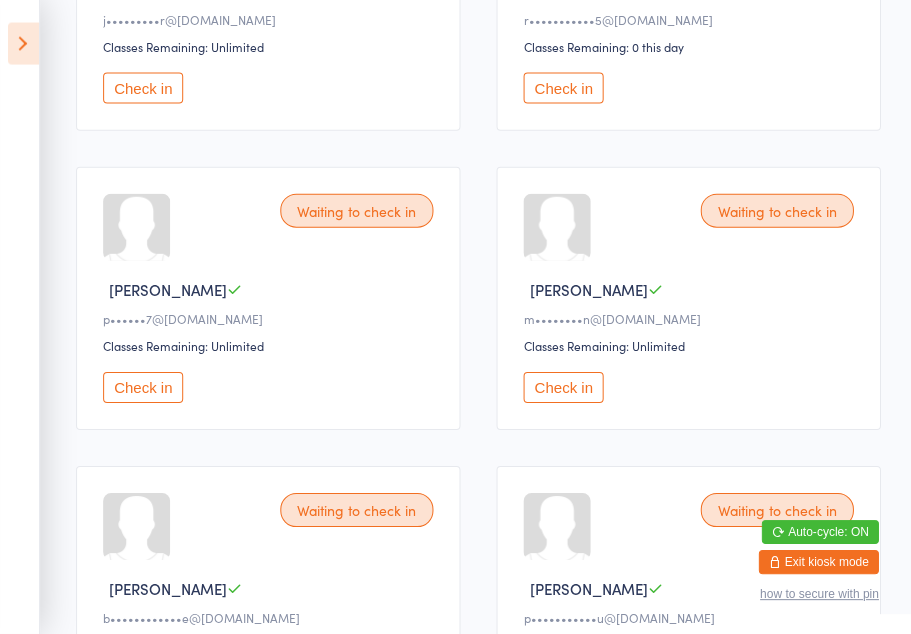 scroll, scrollTop: 1361, scrollLeft: 0, axis: vertical 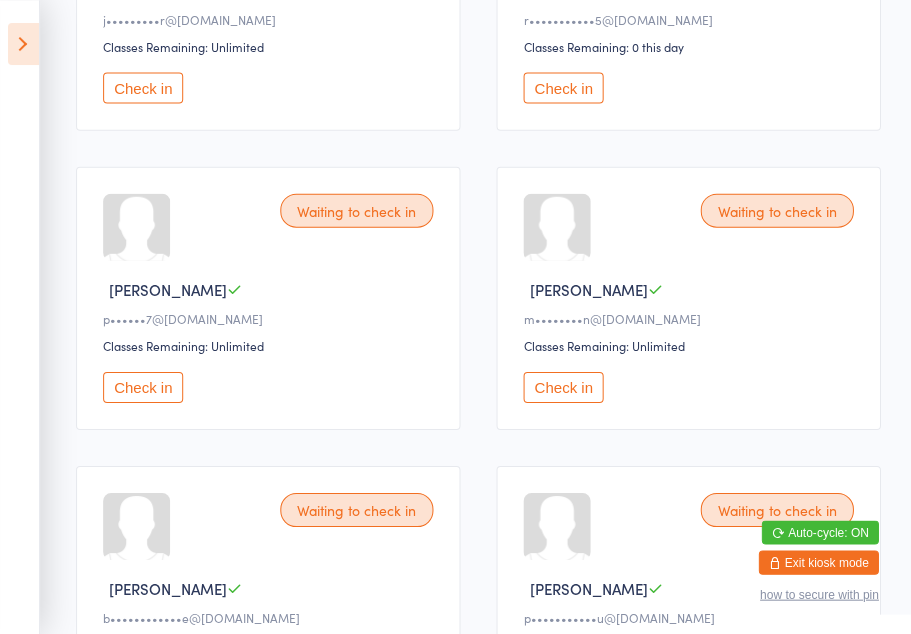 click on "Check in" at bounding box center [563, 386] 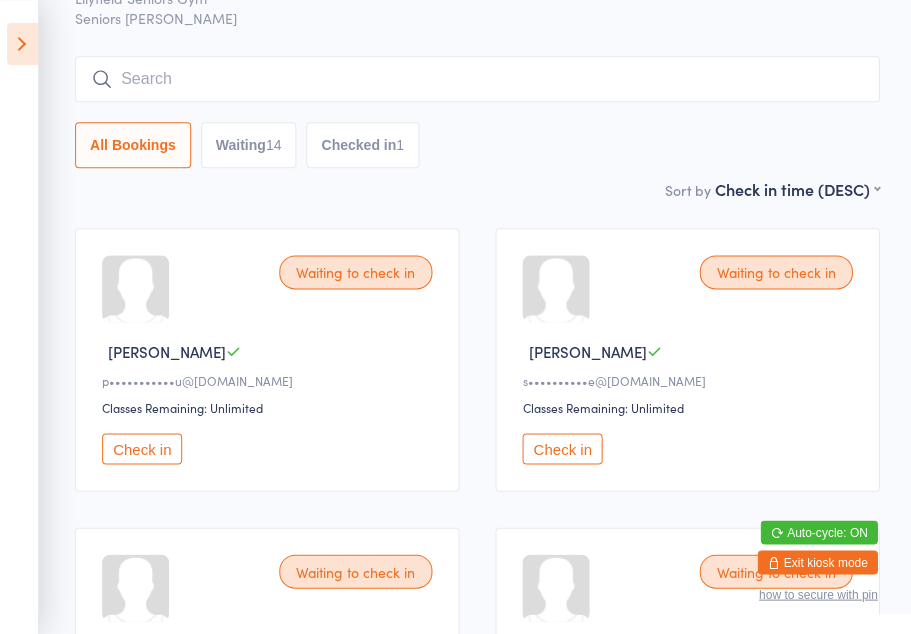 scroll, scrollTop: 0, scrollLeft: 0, axis: both 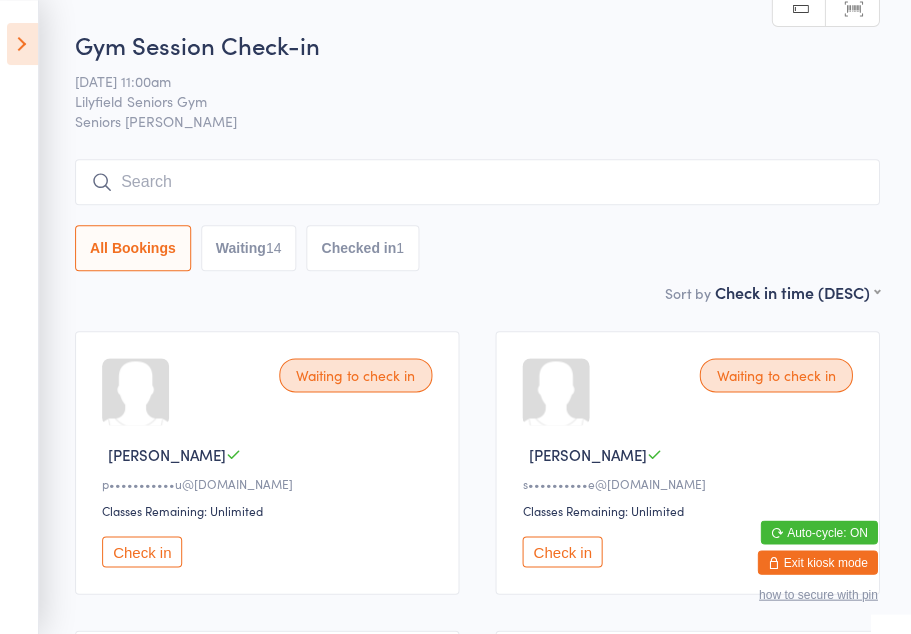 click on "All Bookings" at bounding box center [134, 248] 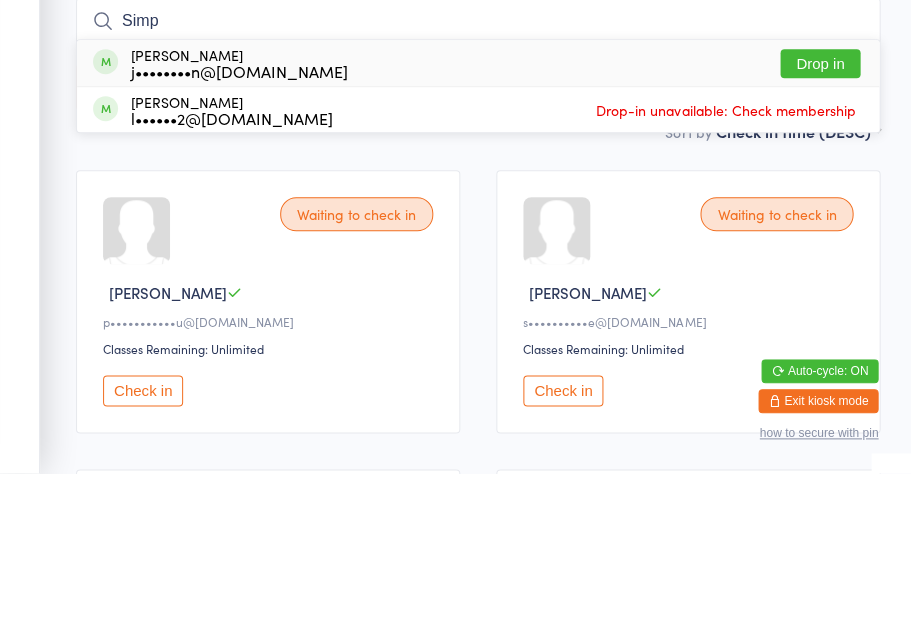 type on "Simp" 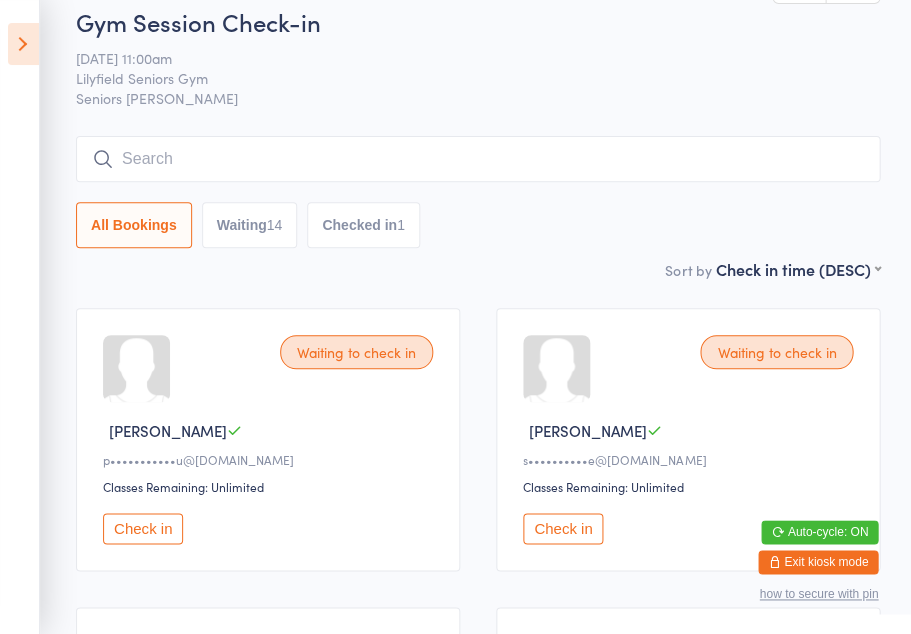 scroll, scrollTop: 0, scrollLeft: 0, axis: both 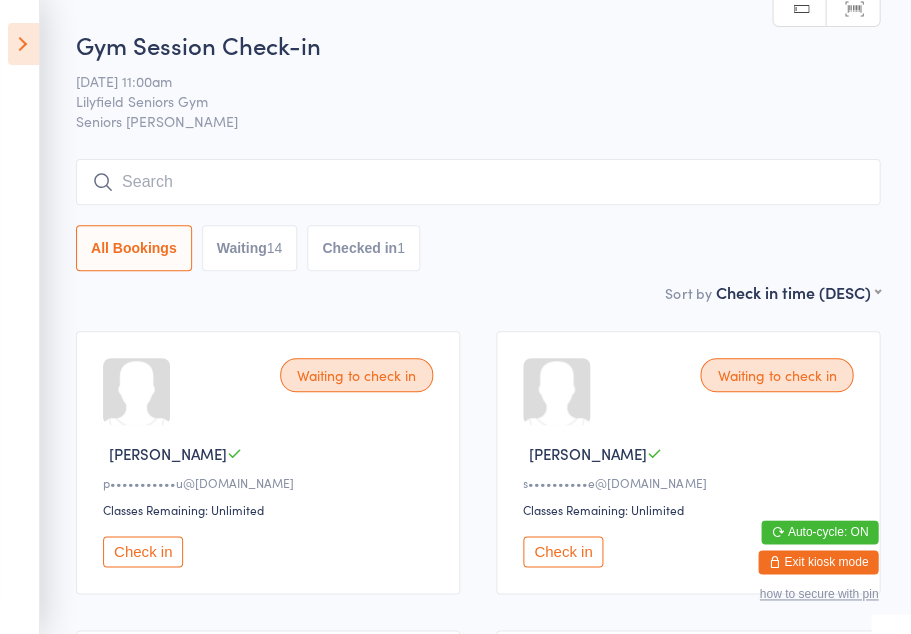 click on "All Bookings Waiting  14 Checked in  1" at bounding box center (478, 248) 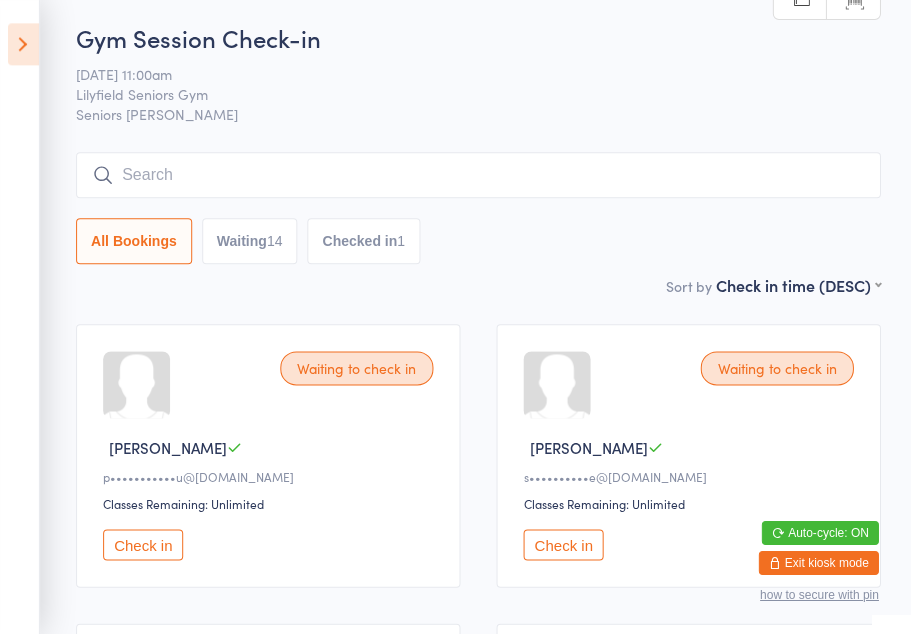 scroll, scrollTop: 8, scrollLeft: 0, axis: vertical 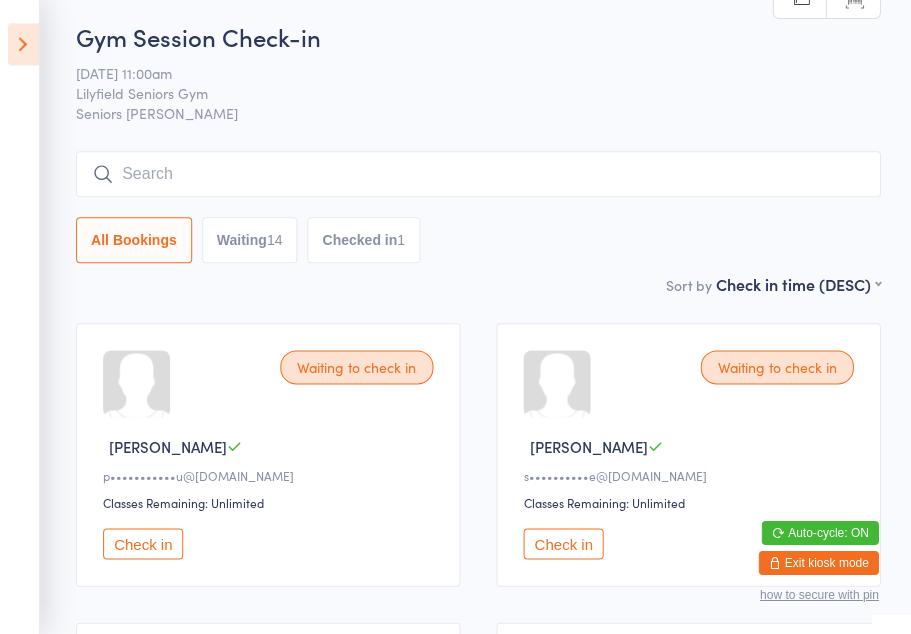 click at bounding box center (23, 44) 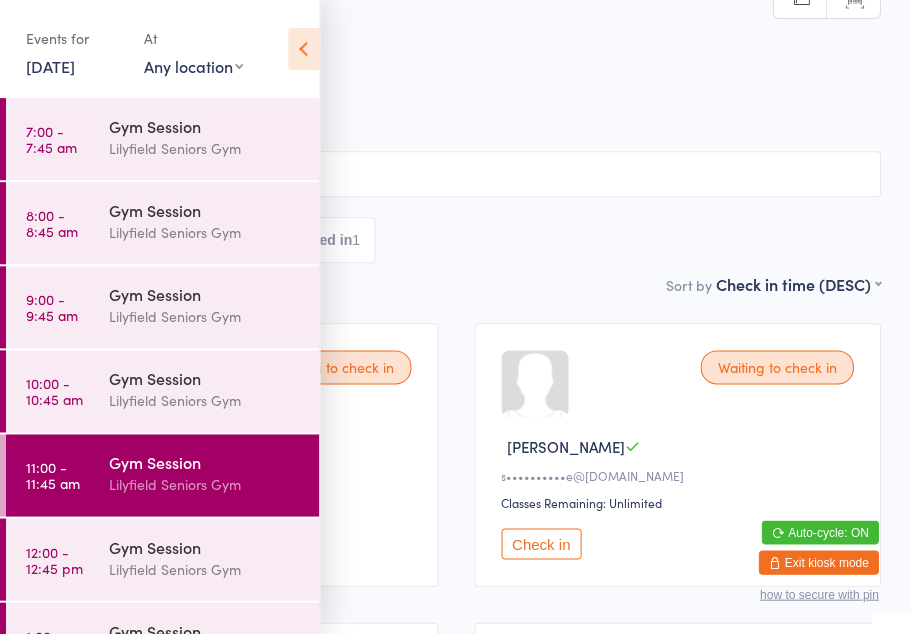 click on "Lilyfield Seniors Gym" at bounding box center (205, 400) 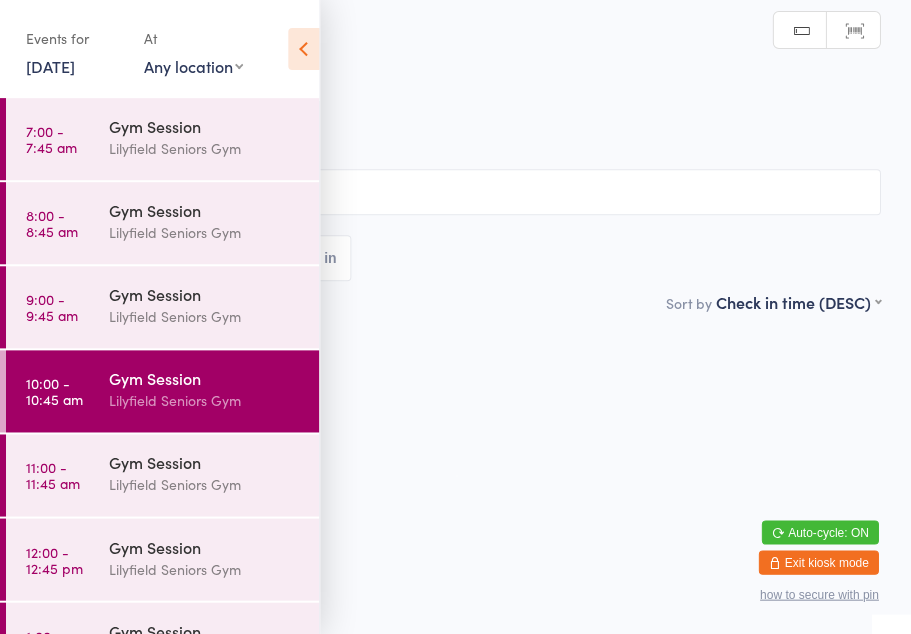 scroll, scrollTop: 0, scrollLeft: 0, axis: both 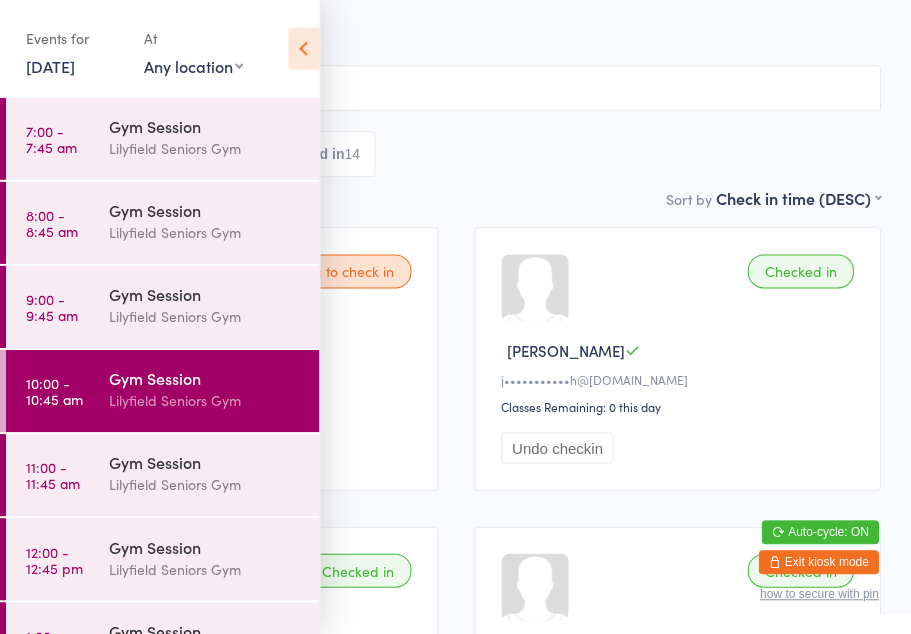 click on "Waiting to check in [PERSON_NAME] S  l••••••2@[DOMAIN_NAME] Classes Remaining: Unlimited   Check in" at bounding box center [234, 358] 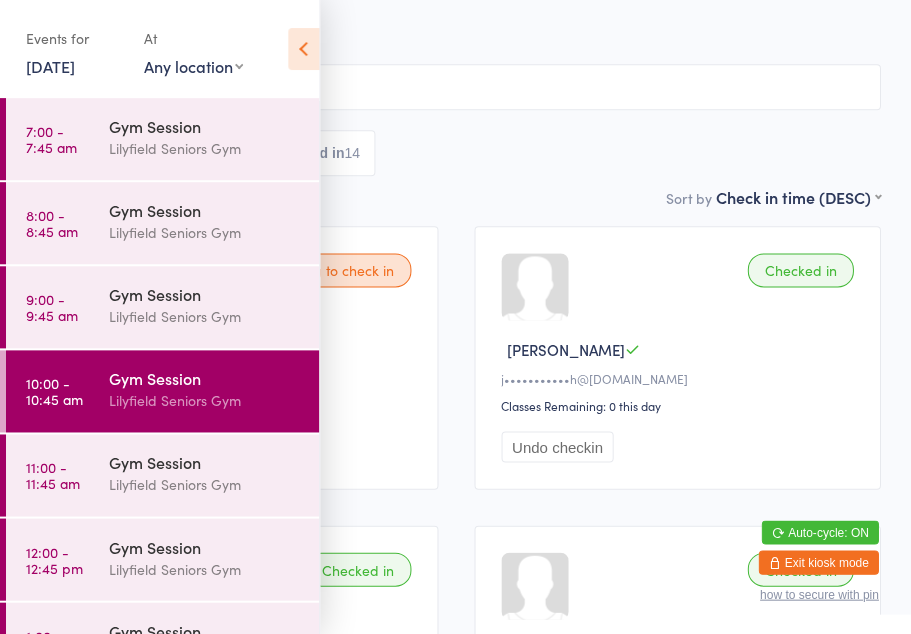click on "All Bookings Waiting  1 Checked in  14" at bounding box center [455, 153] 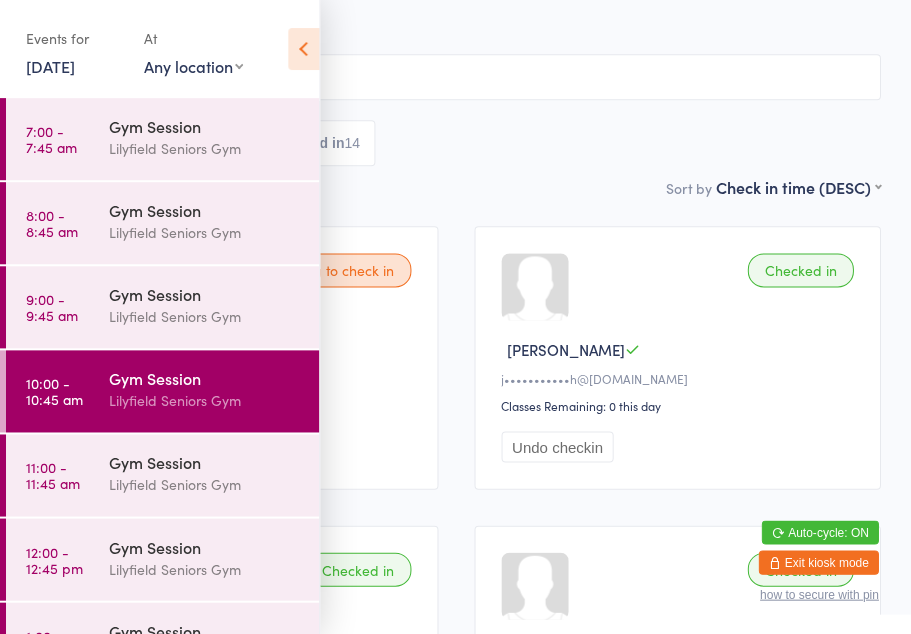 click at bounding box center (303, 49) 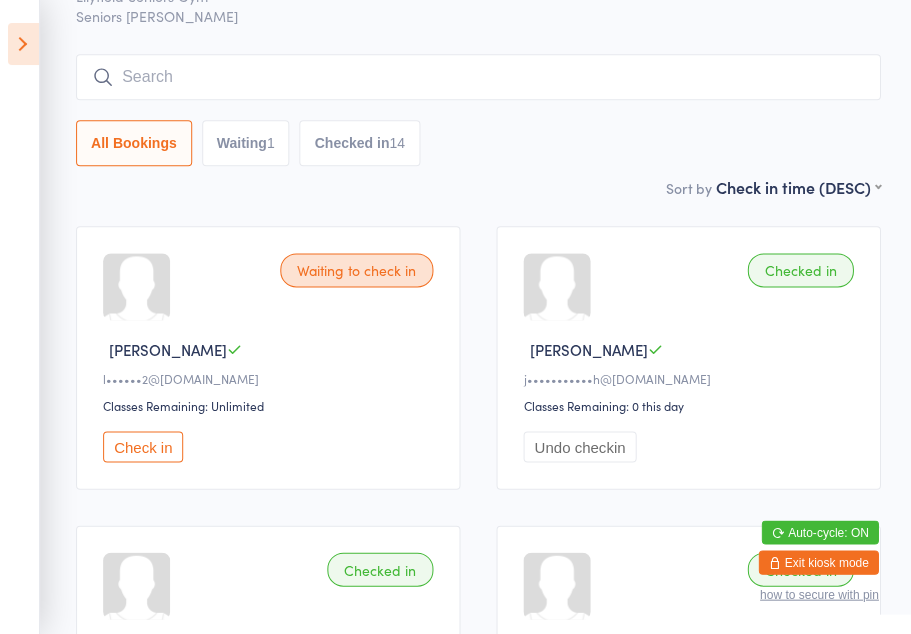 click on "Waiting to check in" at bounding box center [356, 270] 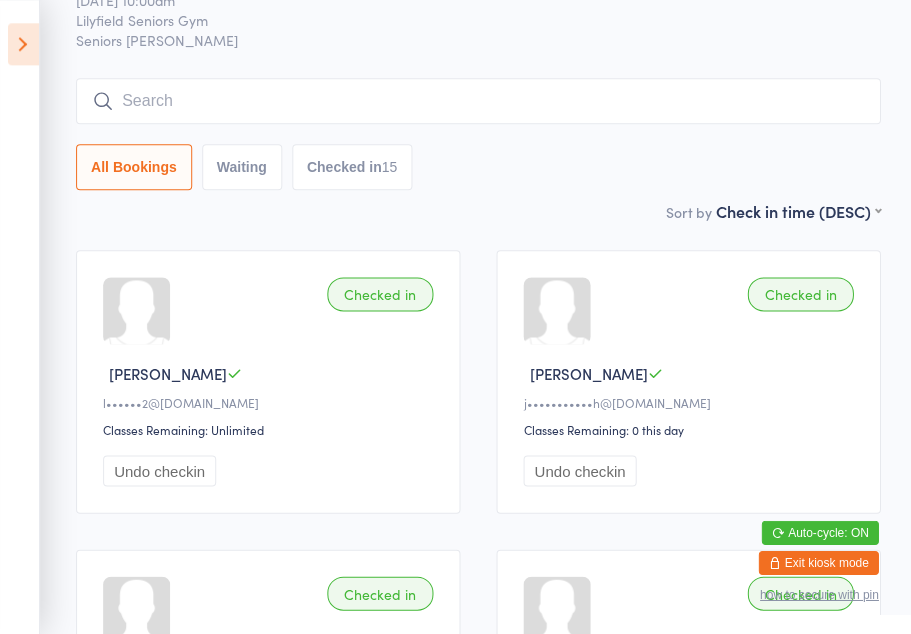 scroll, scrollTop: 0, scrollLeft: 0, axis: both 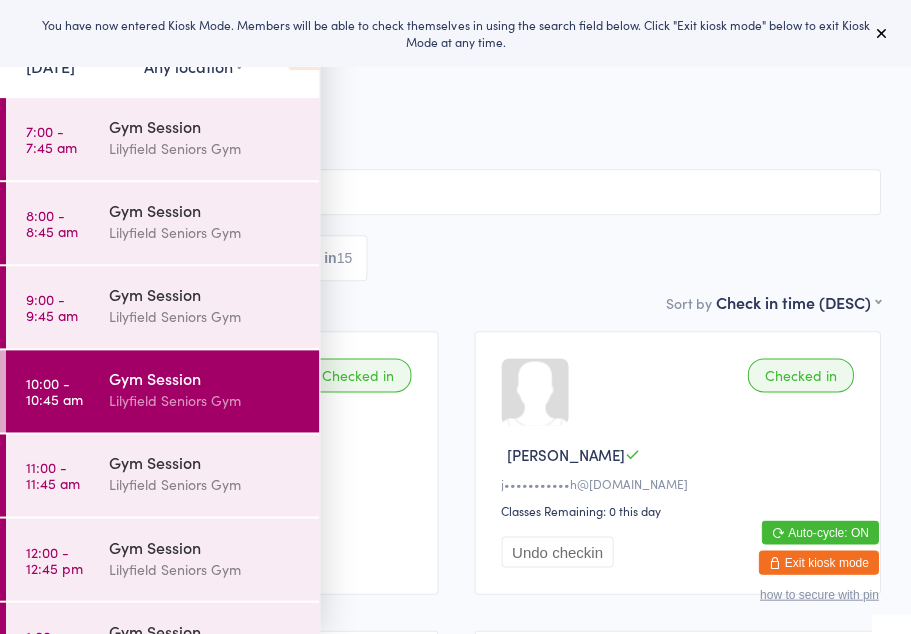 click on "Gym Session" at bounding box center (205, 462) 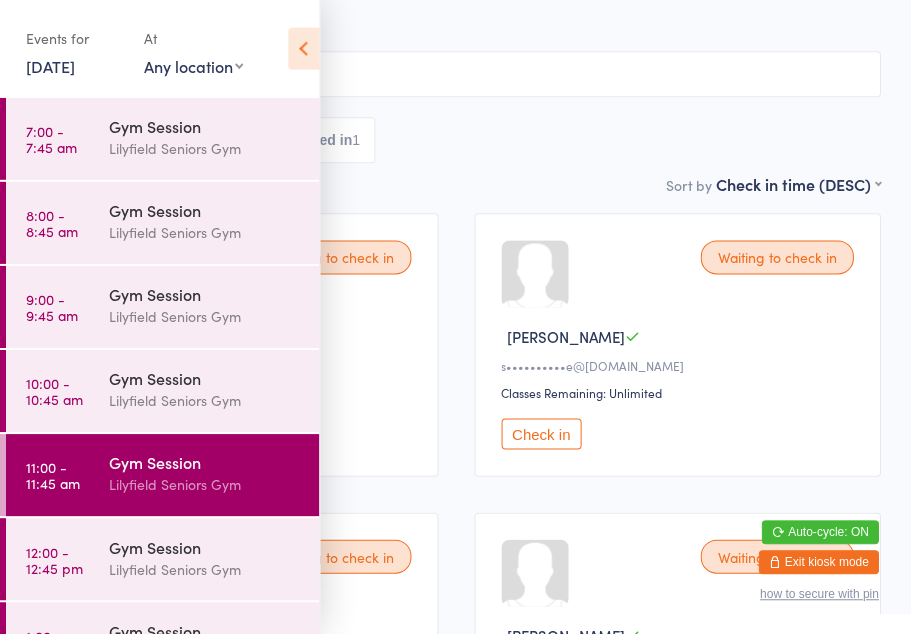 scroll, scrollTop: 119, scrollLeft: 0, axis: vertical 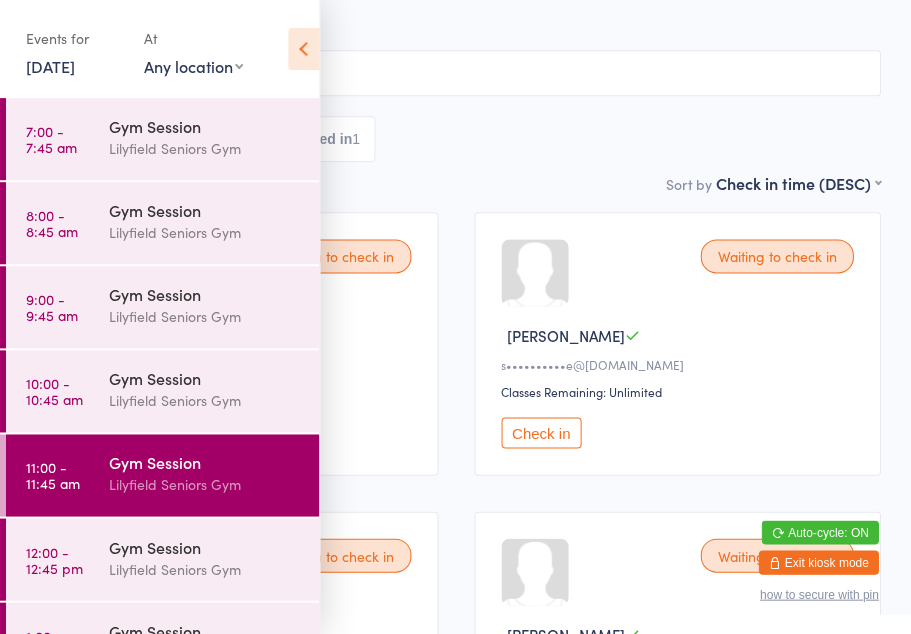 click at bounding box center (303, 49) 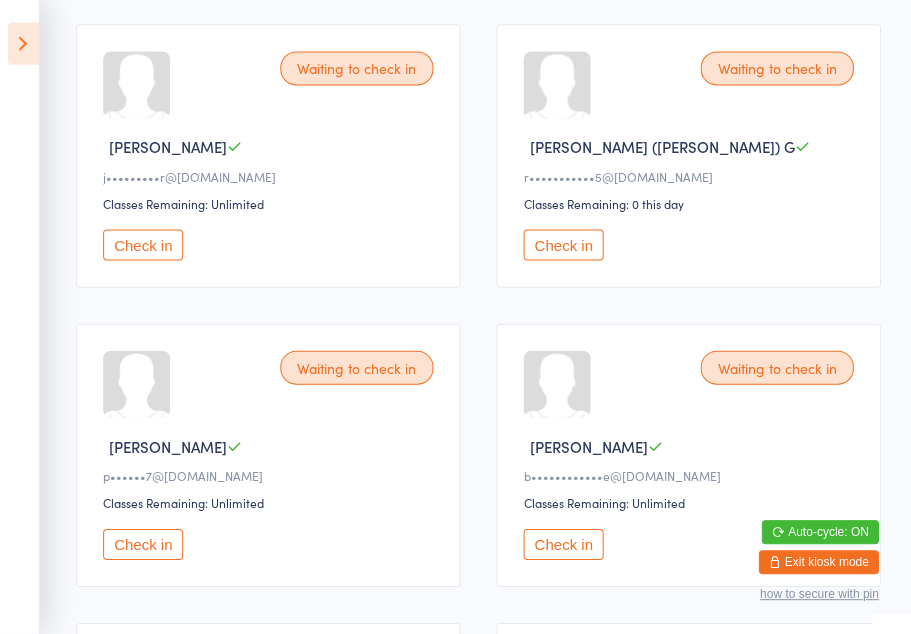 scroll, scrollTop: 1204, scrollLeft: 0, axis: vertical 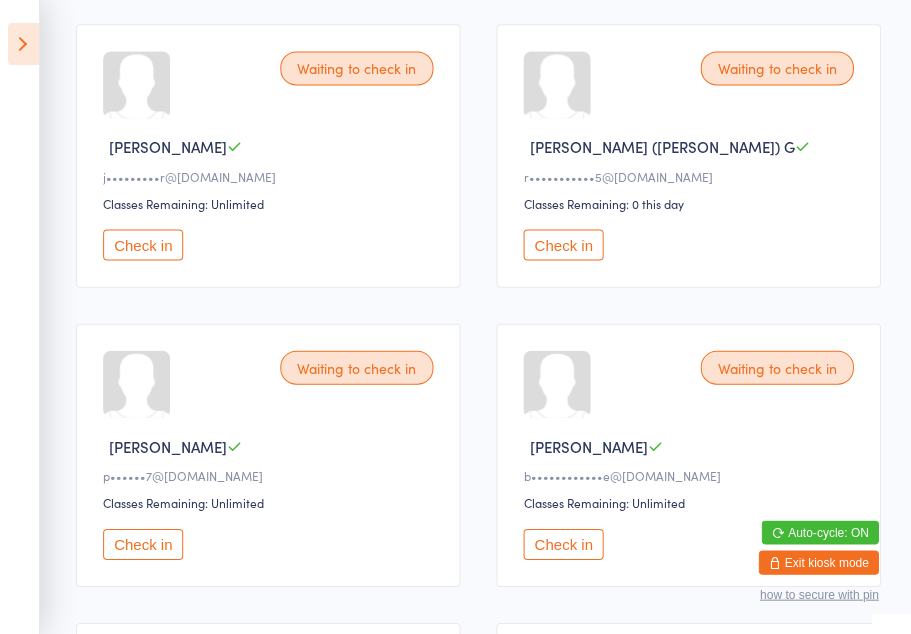 click on "Check in" at bounding box center [143, 543] 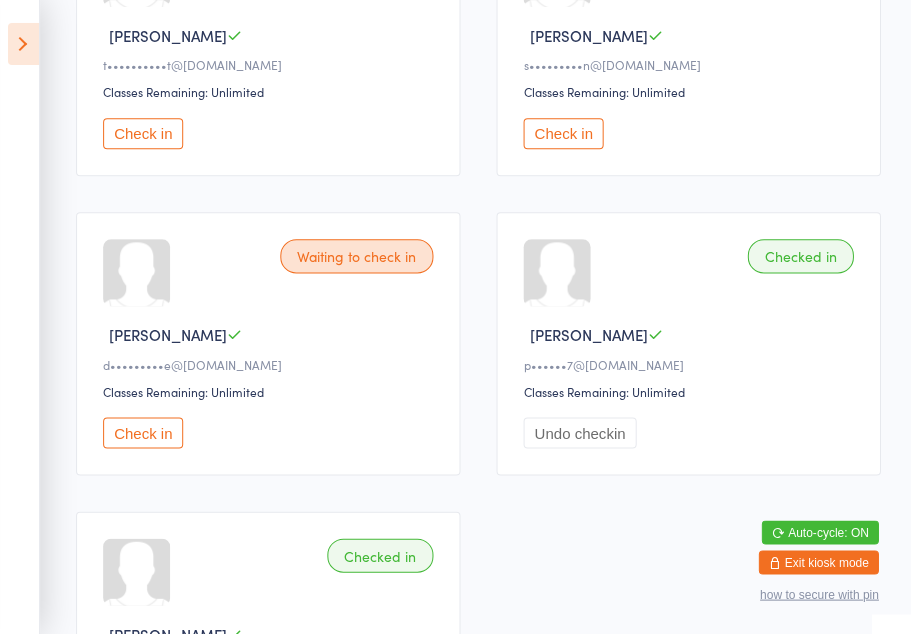 scroll, scrollTop: 1914, scrollLeft: 0, axis: vertical 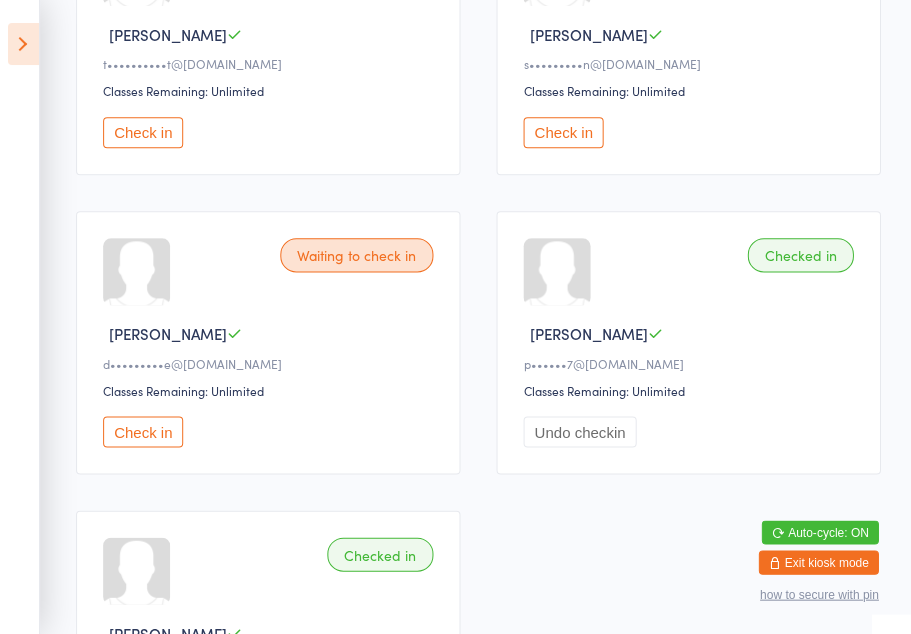 click on "Check in" at bounding box center (143, 431) 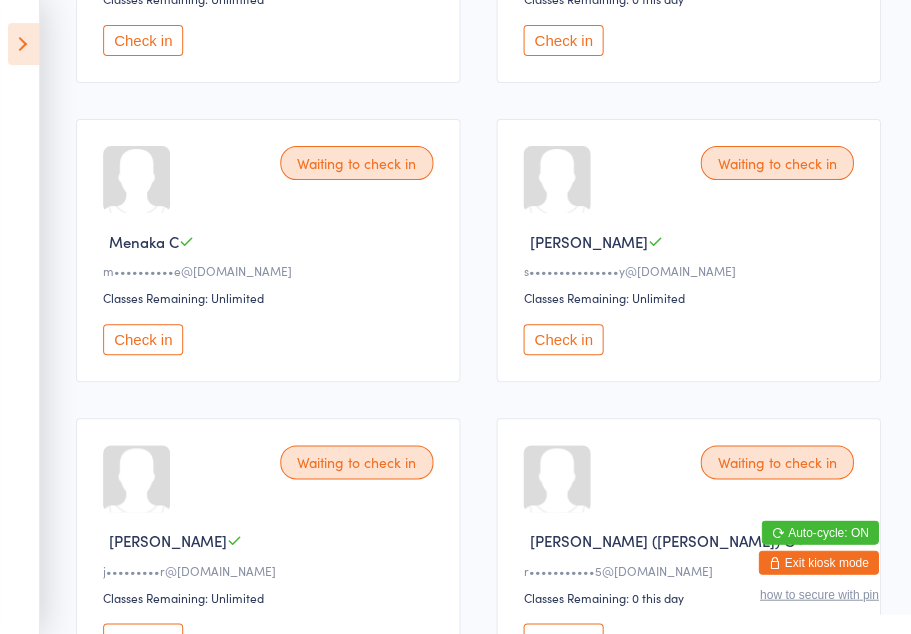 scroll, scrollTop: 810, scrollLeft: 0, axis: vertical 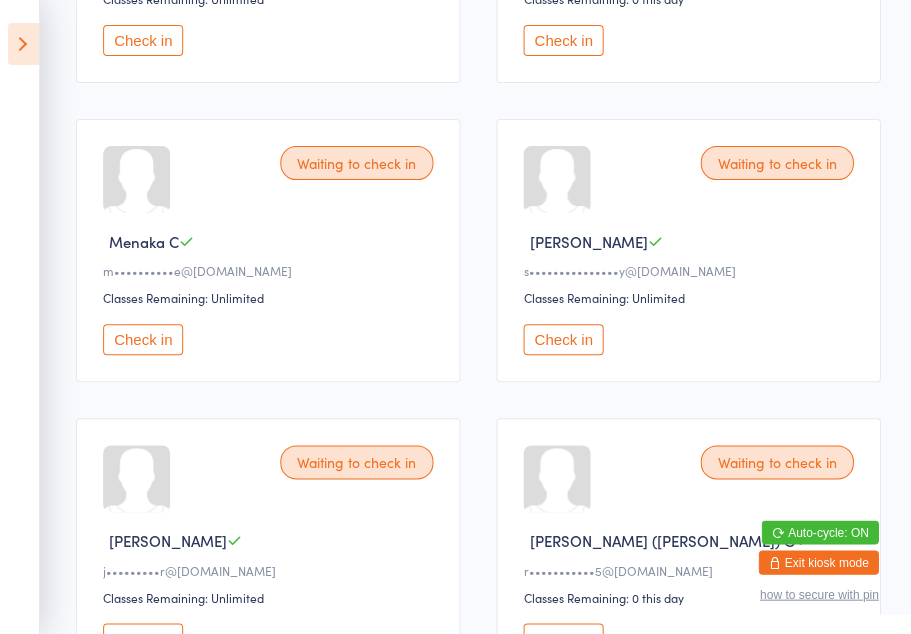 click on "Check in" at bounding box center [563, 339] 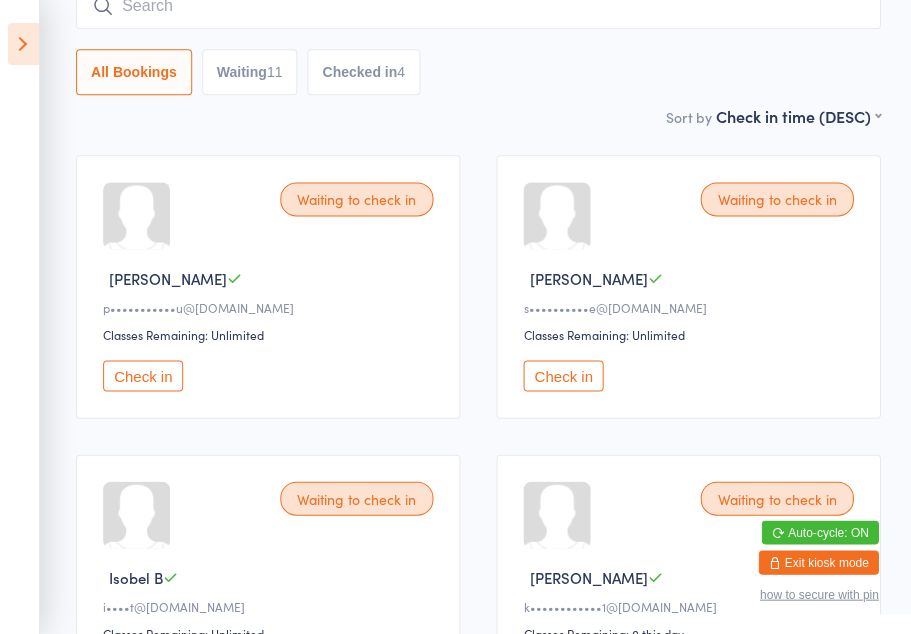 scroll, scrollTop: 354, scrollLeft: 0, axis: vertical 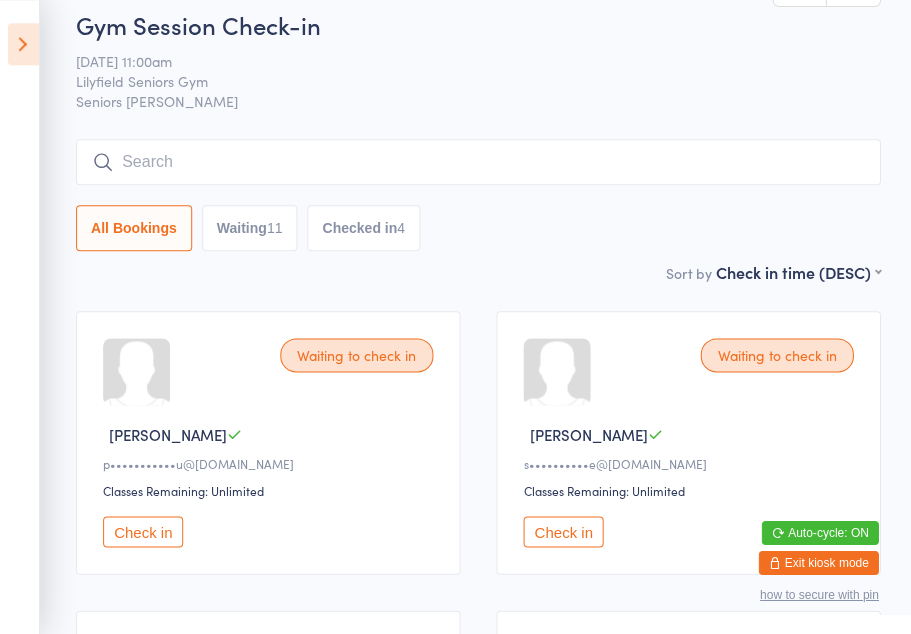 click on "Checked in  4" at bounding box center [363, 228] 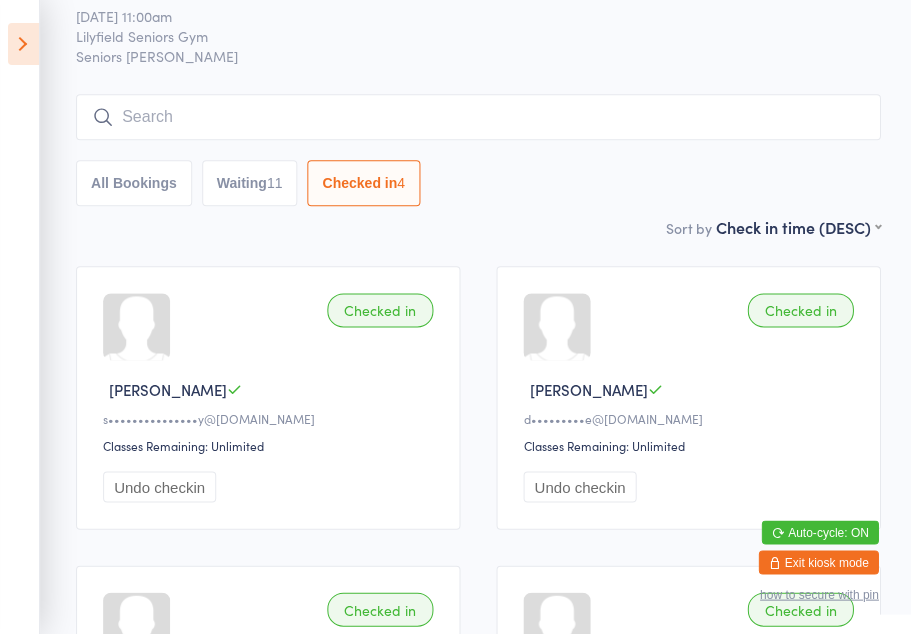 scroll, scrollTop: 0, scrollLeft: 0, axis: both 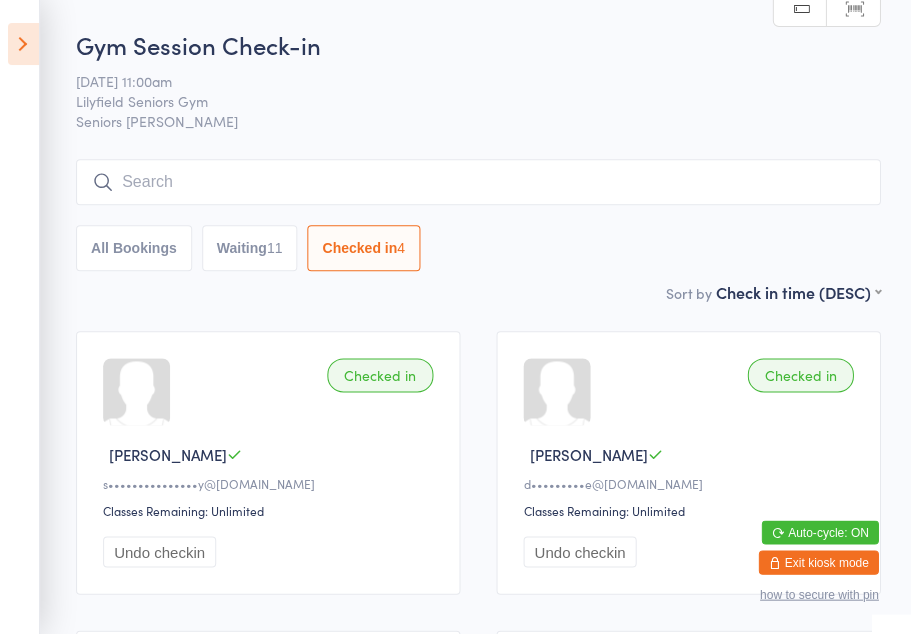 click on "Waiting  11" at bounding box center [250, 248] 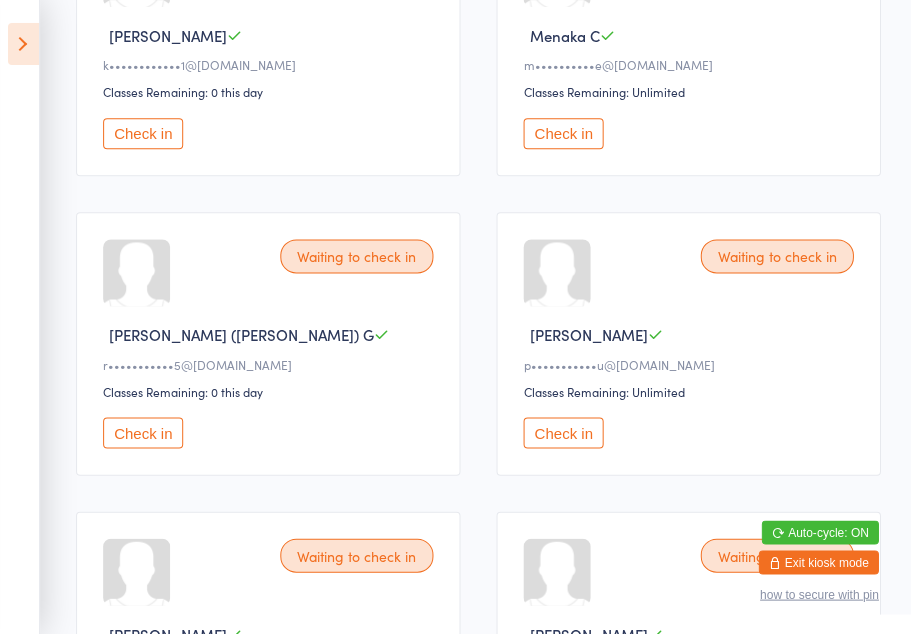 scroll, scrollTop: 616, scrollLeft: 0, axis: vertical 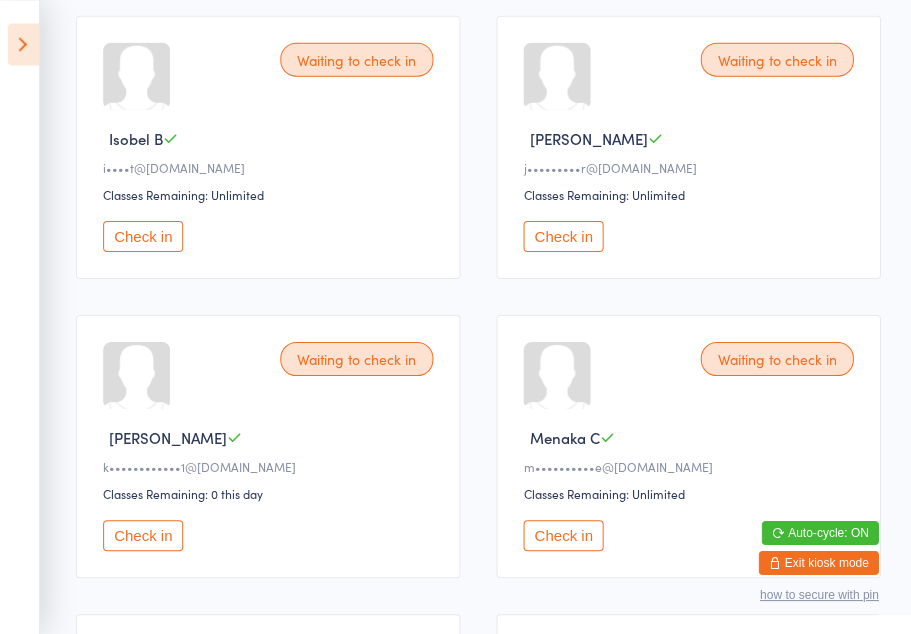 click on "Check in" at bounding box center [143, 534] 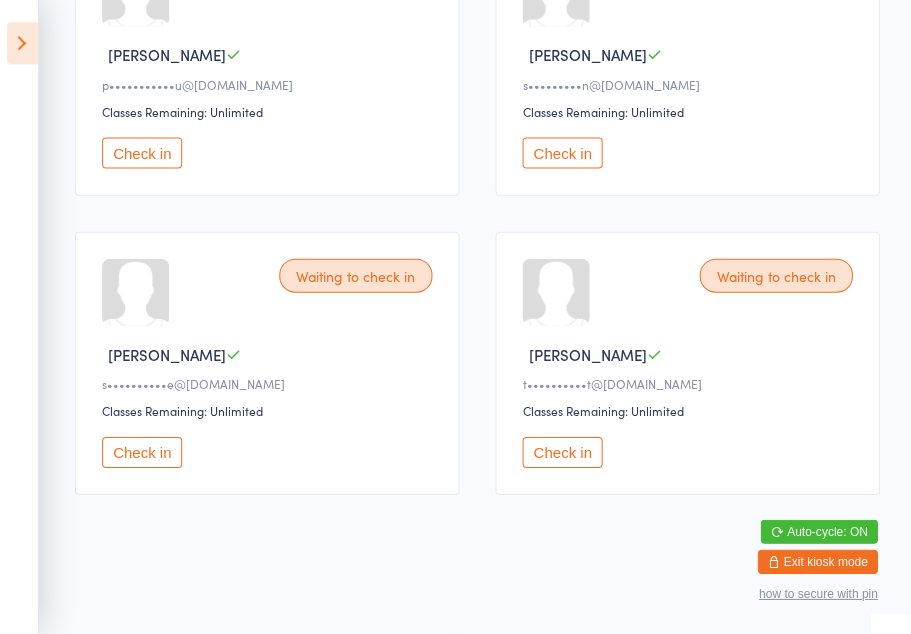 scroll, scrollTop: 1324, scrollLeft: 0, axis: vertical 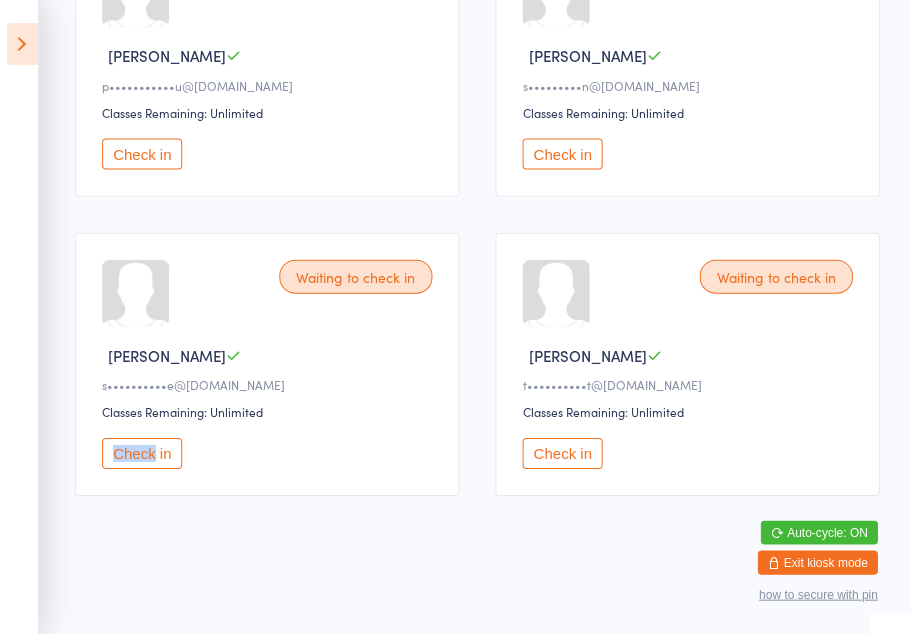 click on "[PERSON_NAME]" at bounding box center [271, 354] 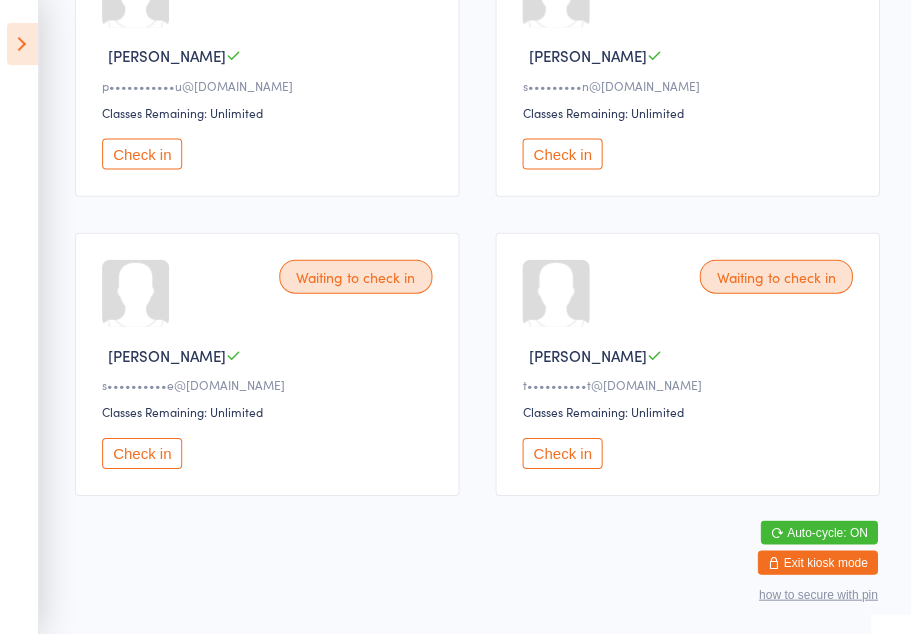 click on "Check in" at bounding box center (143, 452) 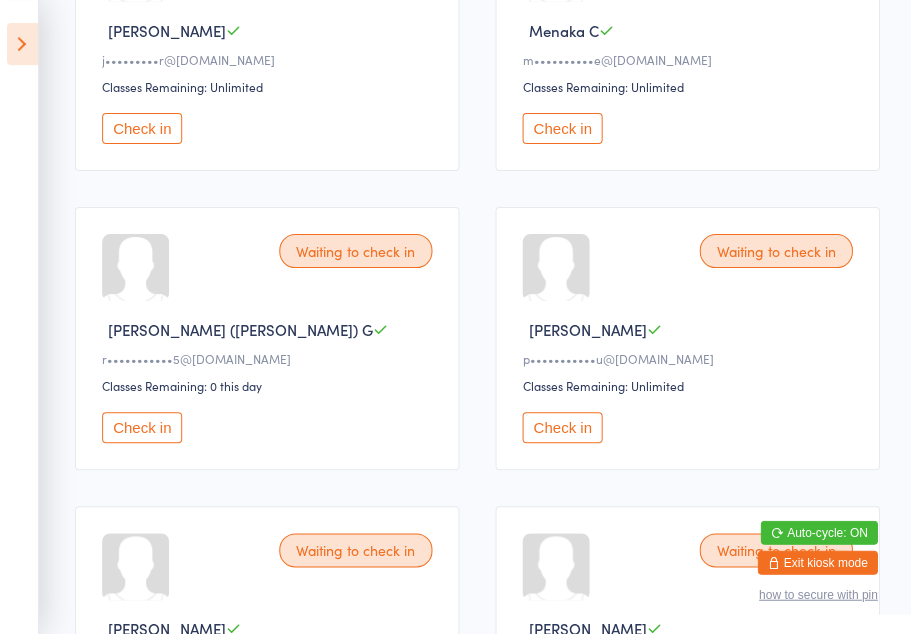 scroll, scrollTop: 722, scrollLeft: 0, axis: vertical 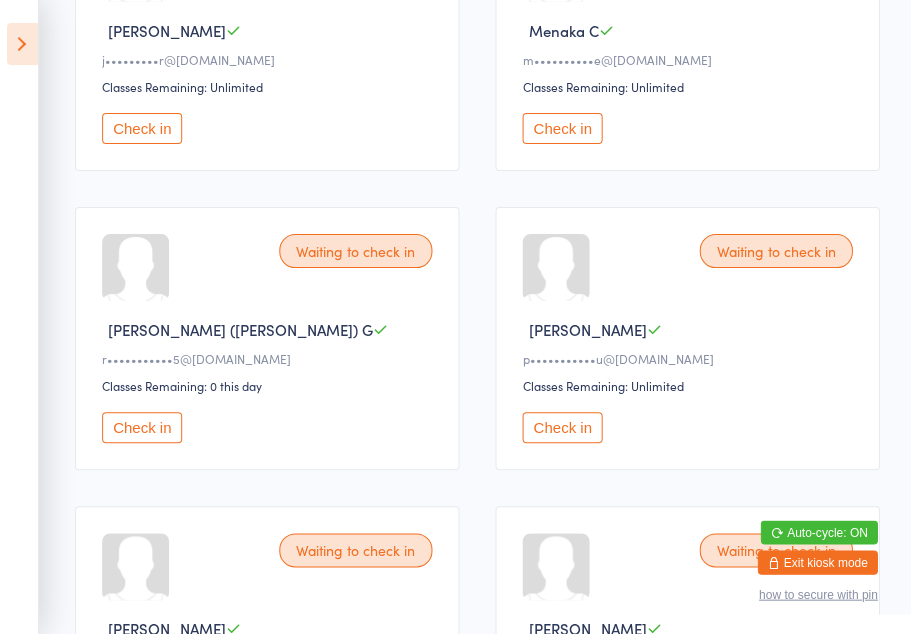 click on "Check in" at bounding box center (563, 427) 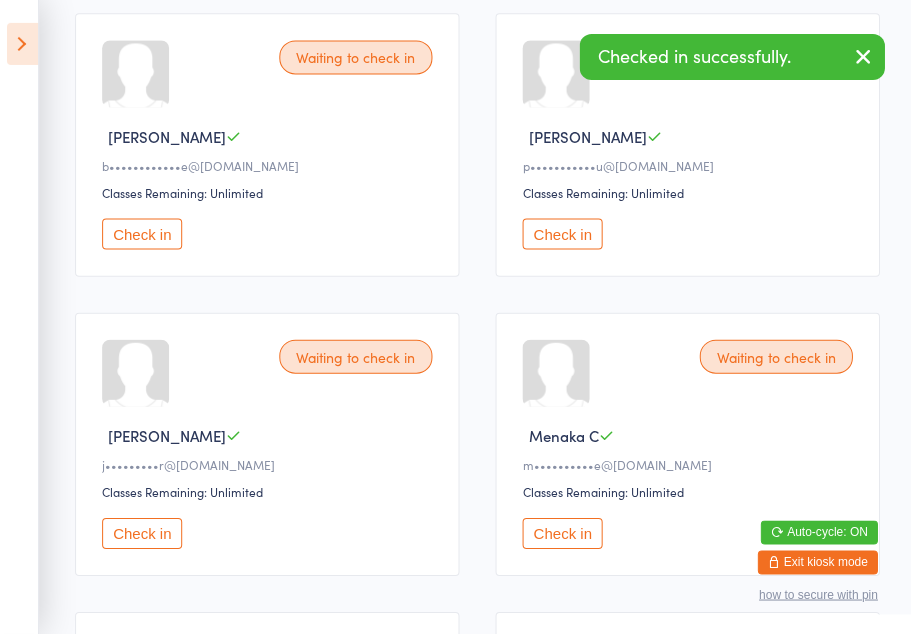 scroll, scrollTop: 319, scrollLeft: 0, axis: vertical 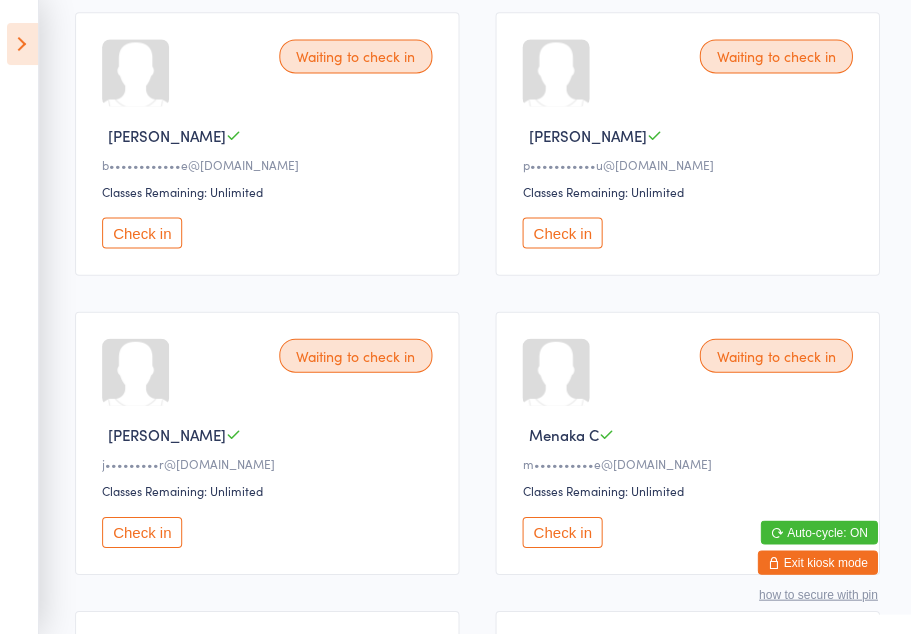 click on "Check in" at bounding box center [563, 232] 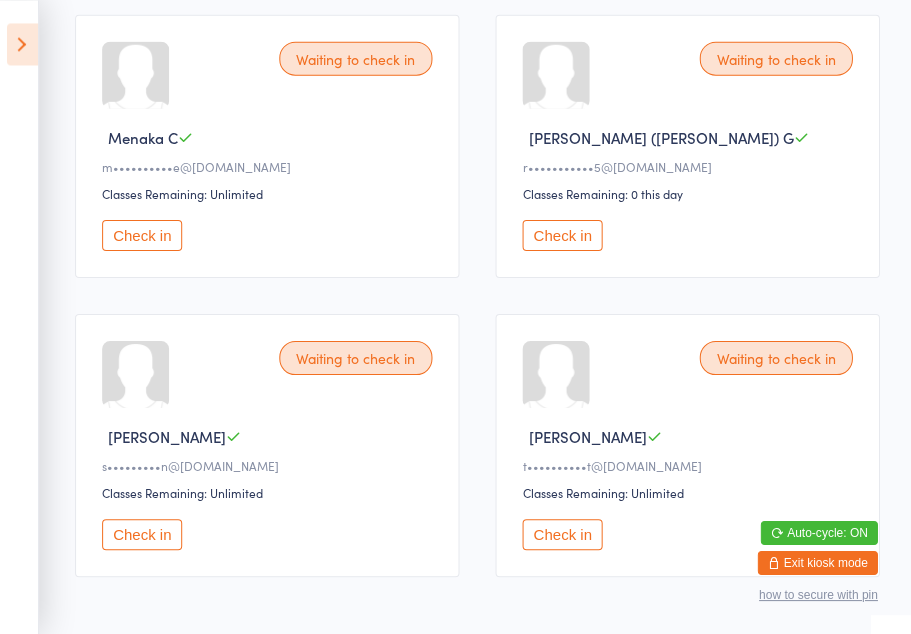 scroll, scrollTop: 616, scrollLeft: 0, axis: vertical 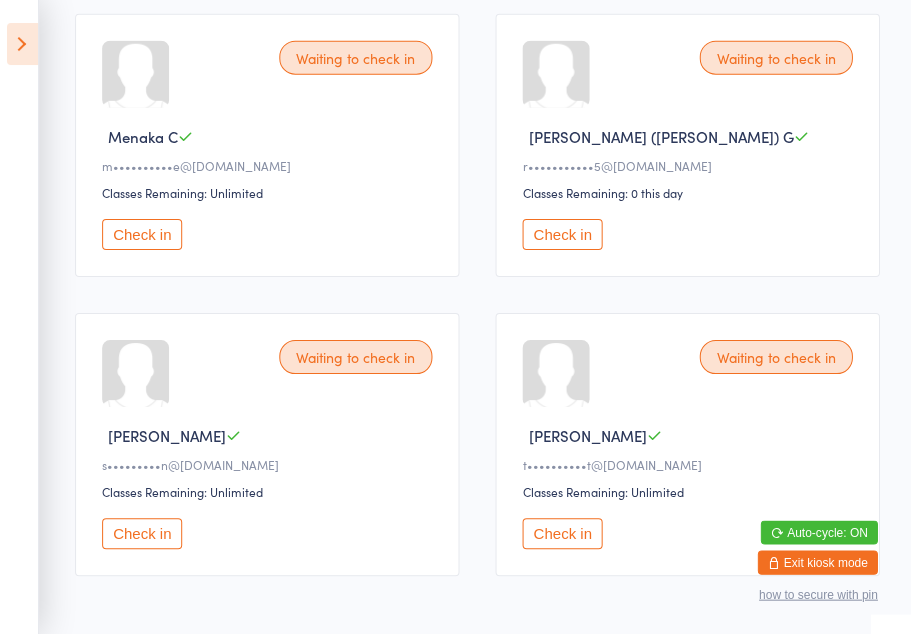 click on "Check in" at bounding box center (143, 533) 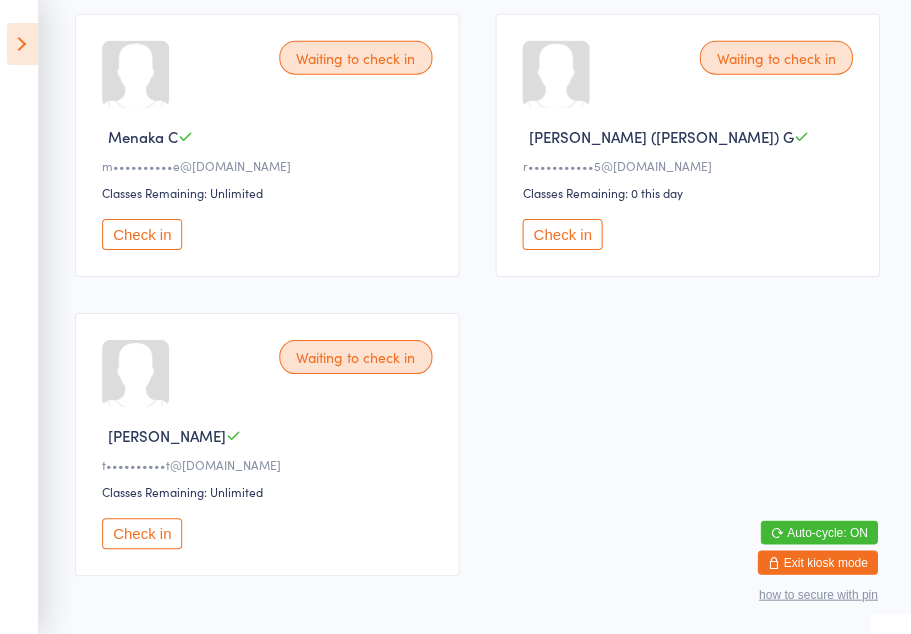 click on "Check in" at bounding box center [563, 234] 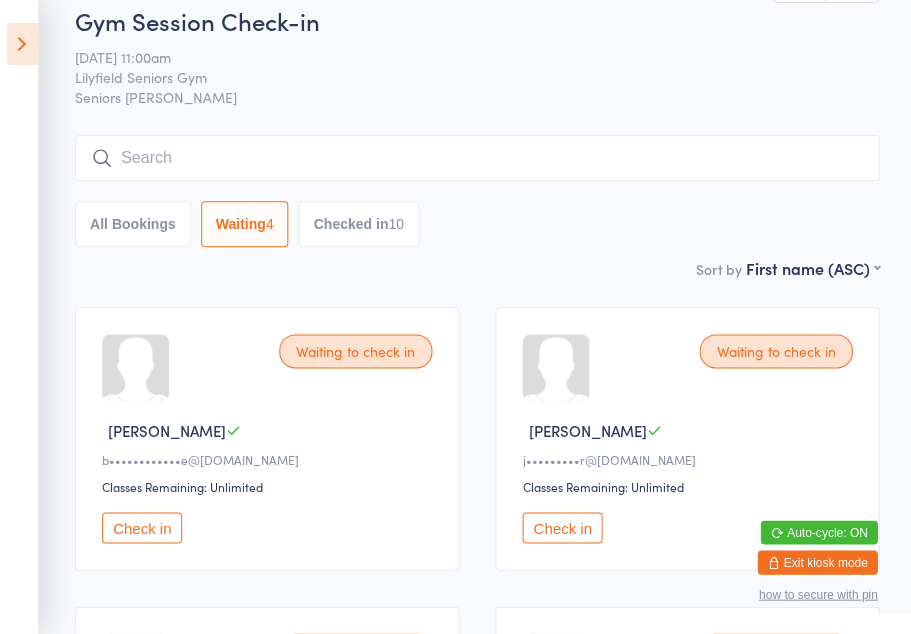 scroll, scrollTop: 20, scrollLeft: 0, axis: vertical 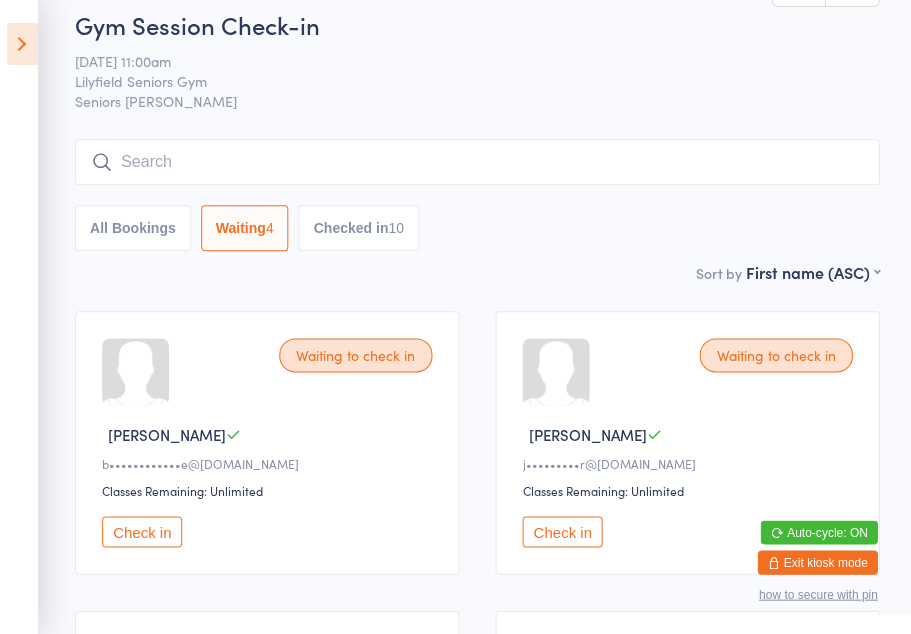 click on "Waiting to check in Bernard O  b••••••••••••e@gmail.com Classes Remaining: Unlimited   Check in" at bounding box center (268, 442) 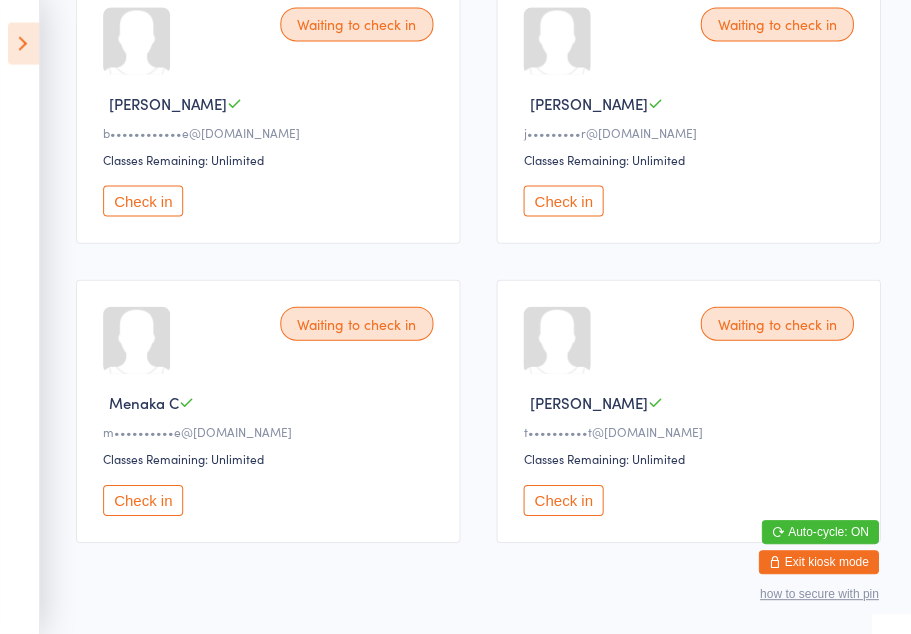 scroll, scrollTop: 351, scrollLeft: 0, axis: vertical 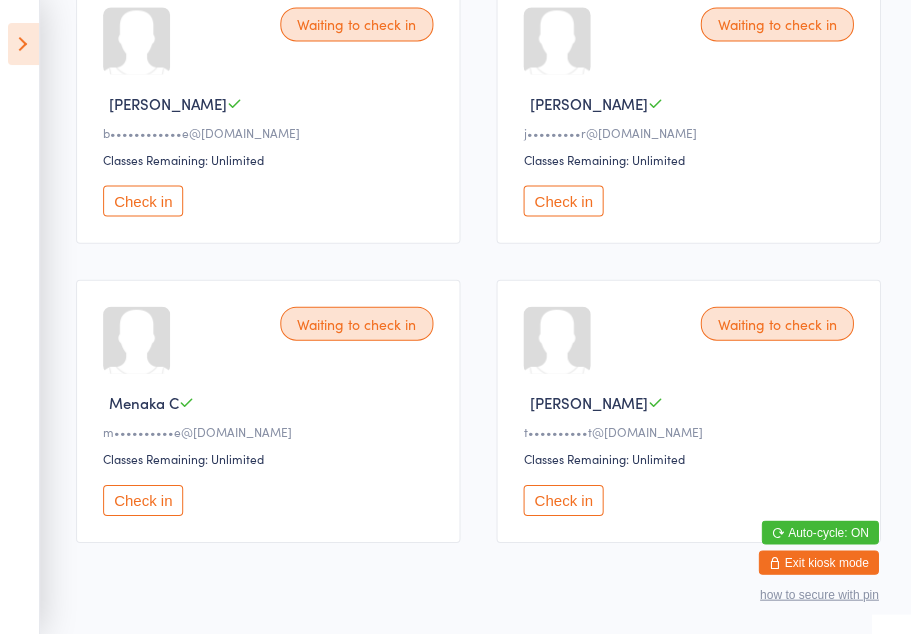 click on "Waiting to check in" at bounding box center [356, 323] 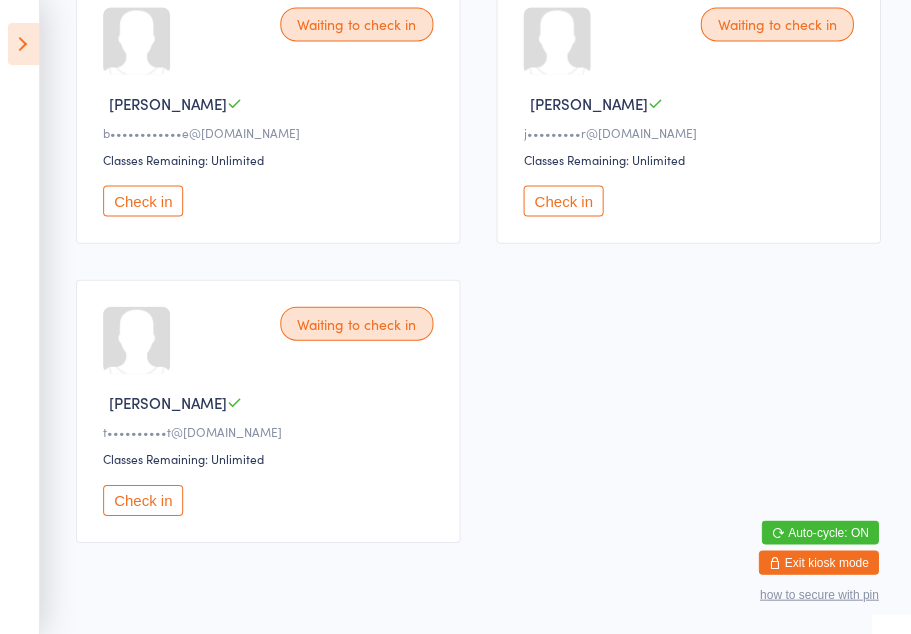 click on "Check in" at bounding box center (143, 499) 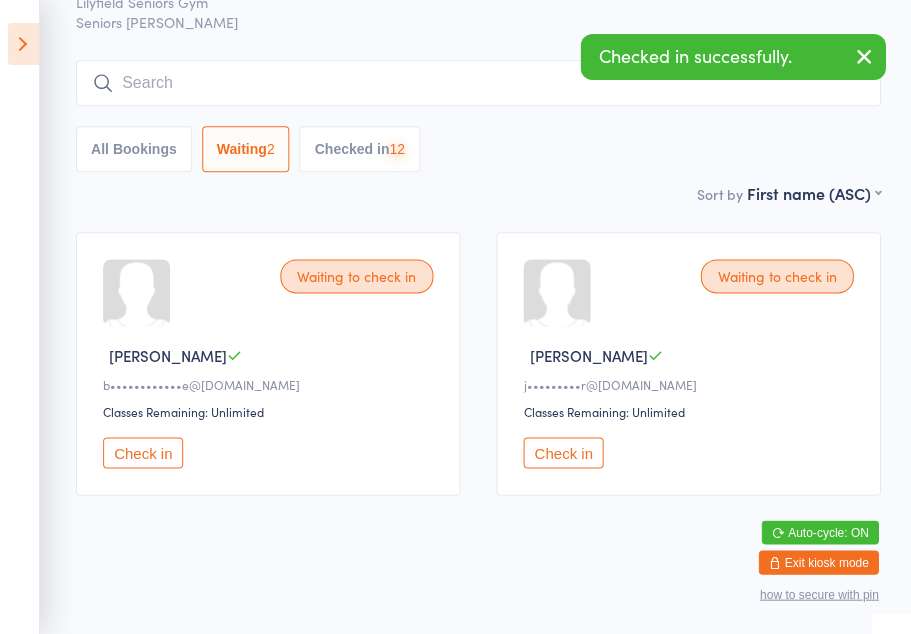 scroll, scrollTop: 104, scrollLeft: 0, axis: vertical 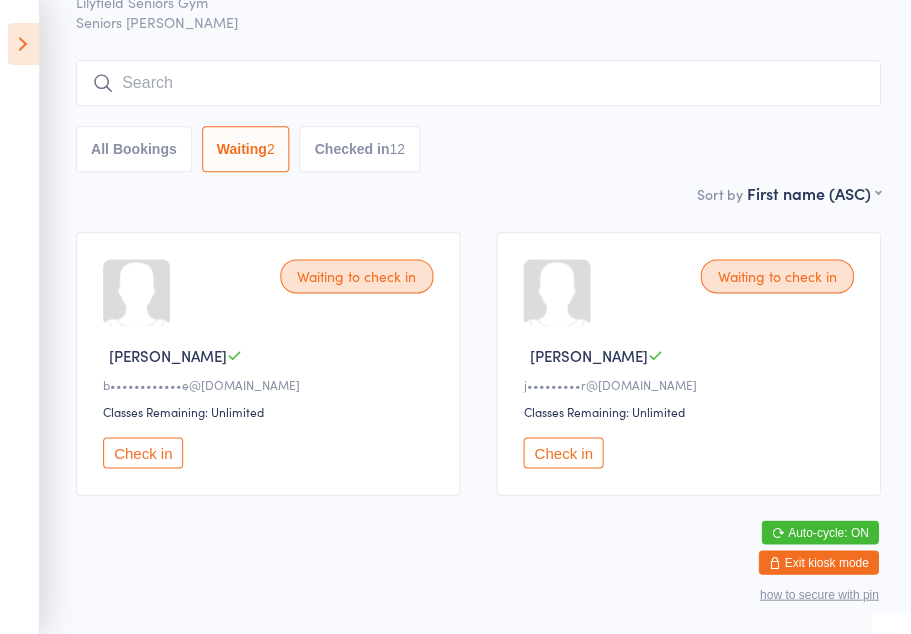 click on "Checked in  12" at bounding box center (359, 149) 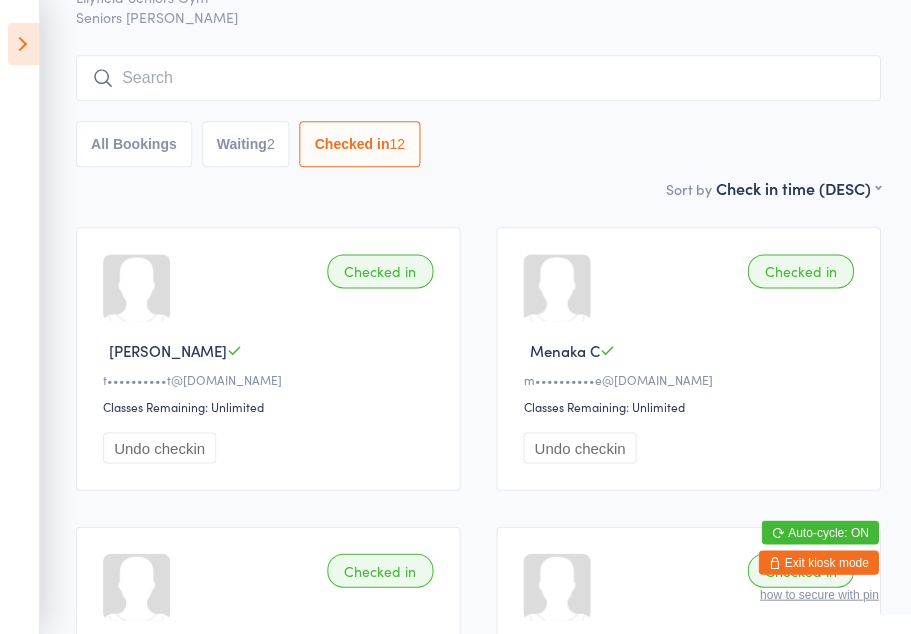 click on "Waiting  2" at bounding box center [246, 144] 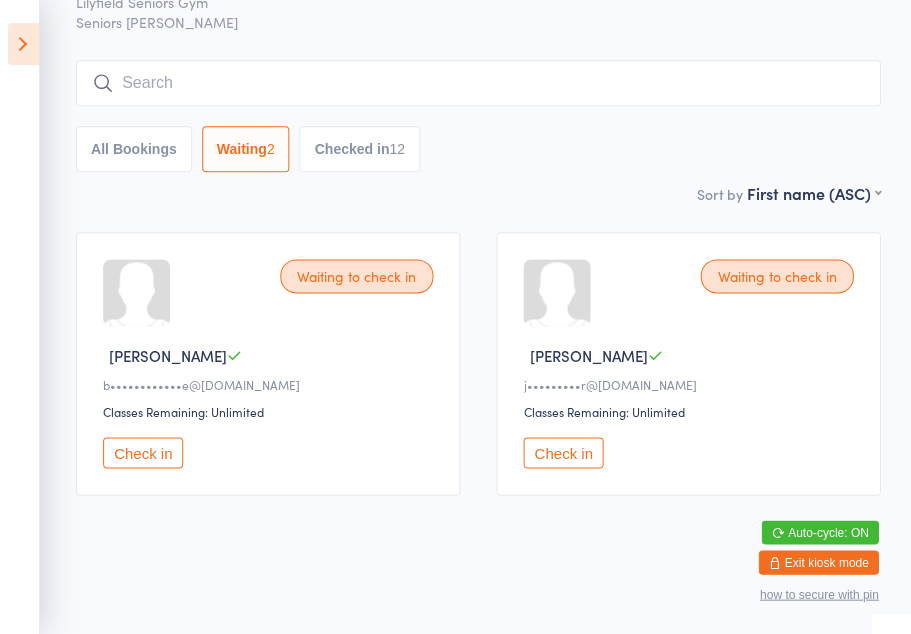click on "You have now entered Kiosk Mode. Members will be able to check themselves in using the search field below. Click "Exit kiosk mode" below to exit Kiosk Mode at any time. Checked in successfully. Events for 14 Jul, 2025 14 Jul, 2025
July 2025
Sun Mon Tue Wed Thu Fri Sat
27
29
30
01
02
03
04
05
28
06
07
08
09
10
11
12
29
13
14
15
16
17
18
19
30
20
21
22
23
24
25
26 31" at bounding box center (455, 218) 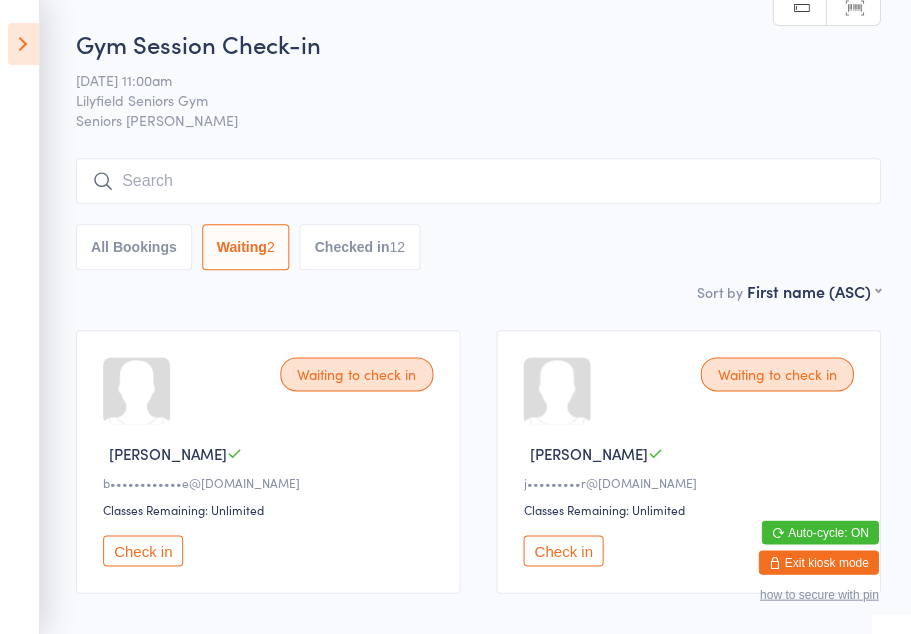 scroll, scrollTop: 0, scrollLeft: 0, axis: both 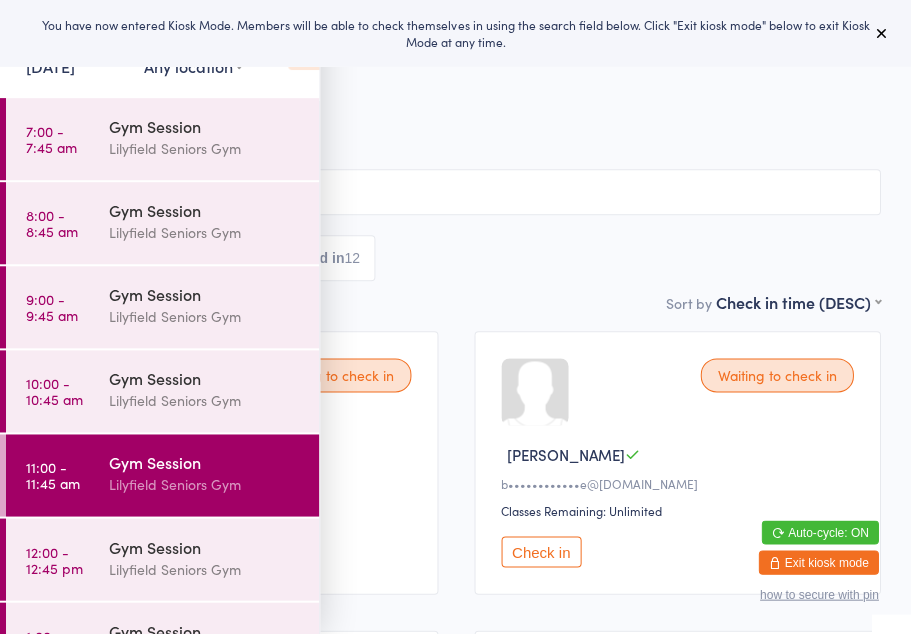 click at bounding box center [880, 33] 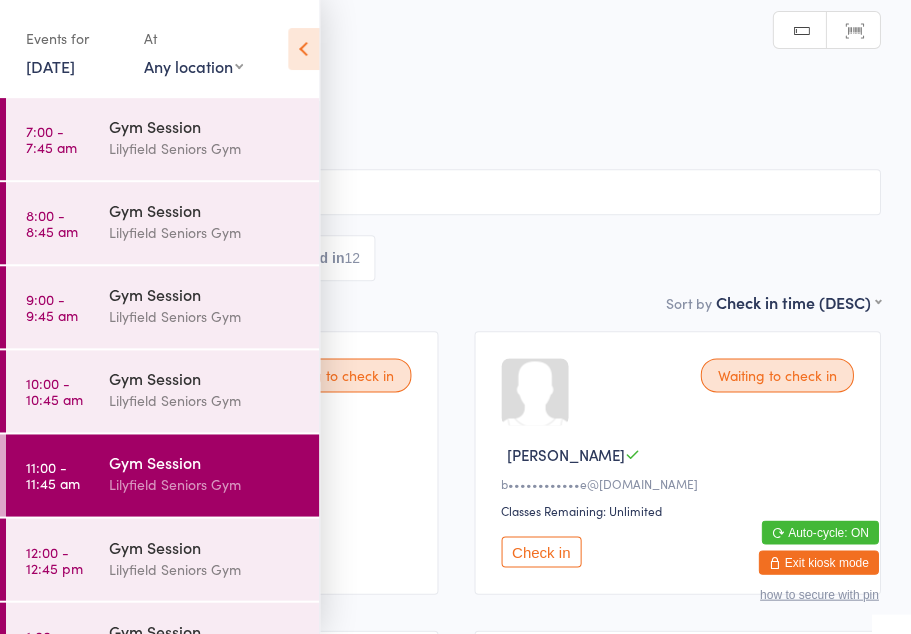 click at bounding box center (303, 49) 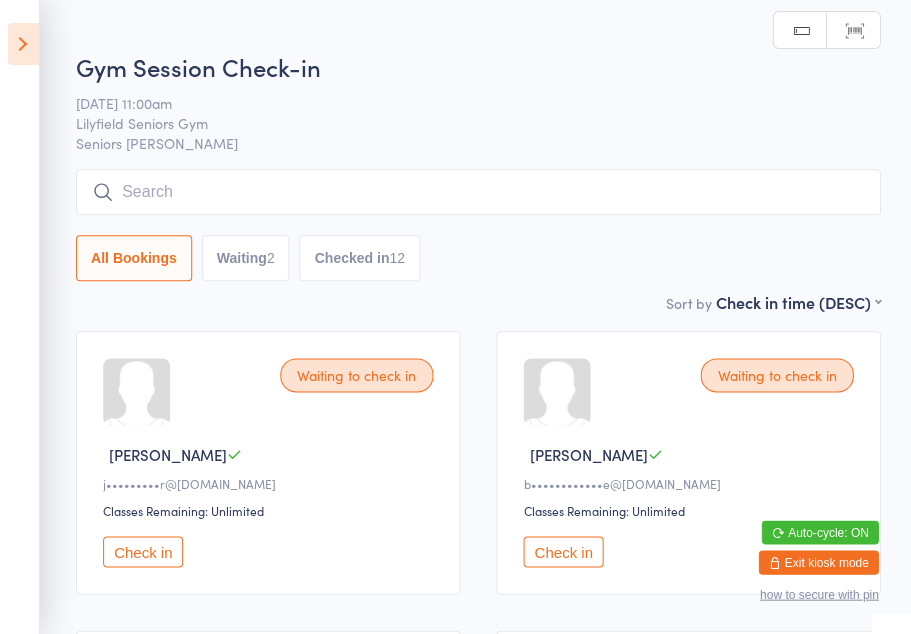 click on "Checked in  12" at bounding box center [359, 258] 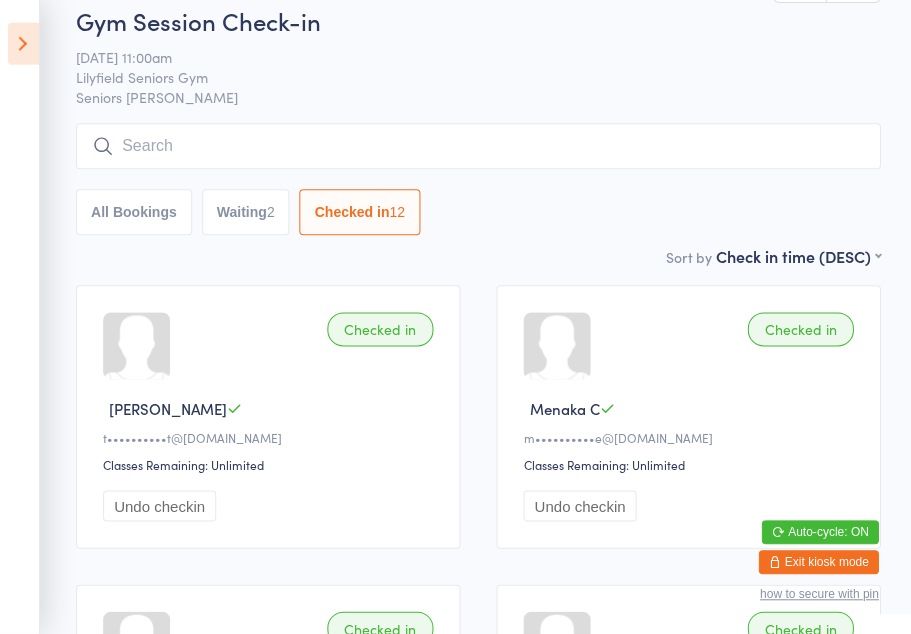 scroll, scrollTop: 0, scrollLeft: 0, axis: both 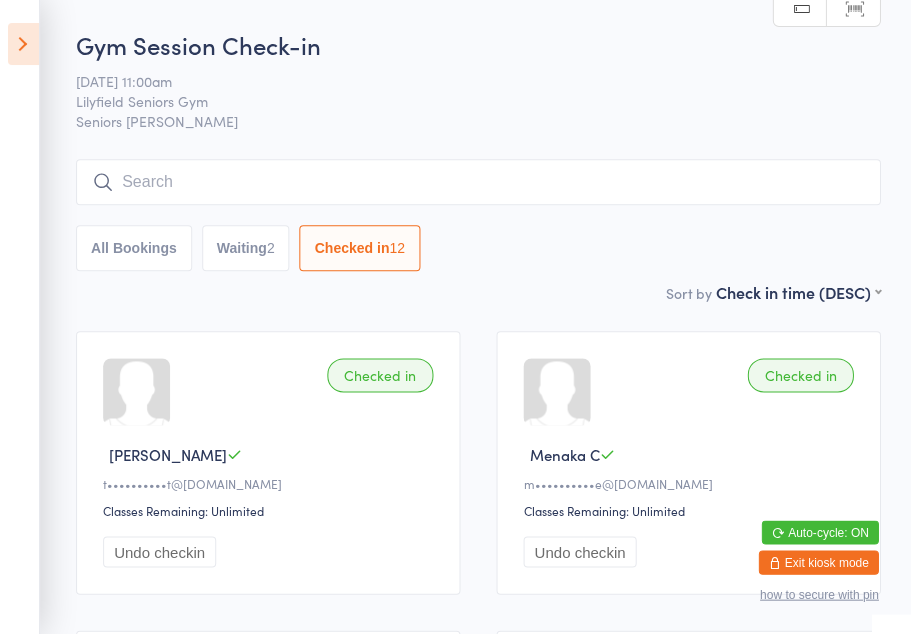 click on "Waiting  2" at bounding box center (246, 248) 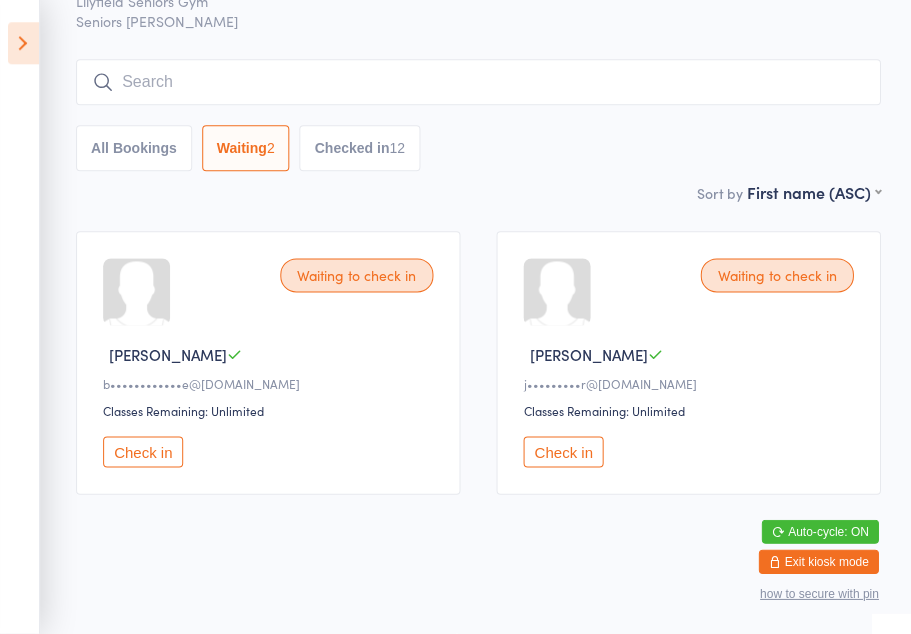 scroll, scrollTop: 104, scrollLeft: 0, axis: vertical 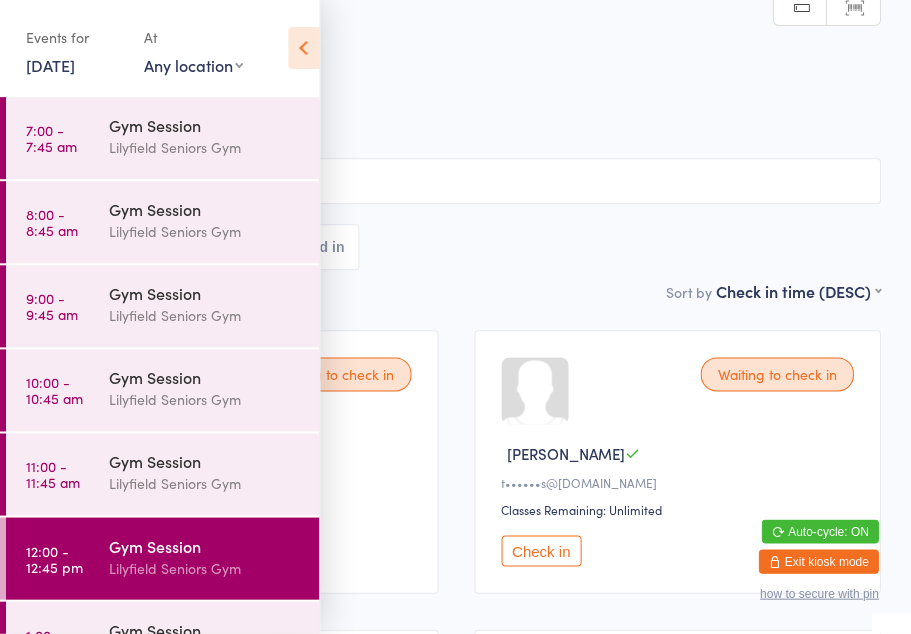 click at bounding box center (303, 49) 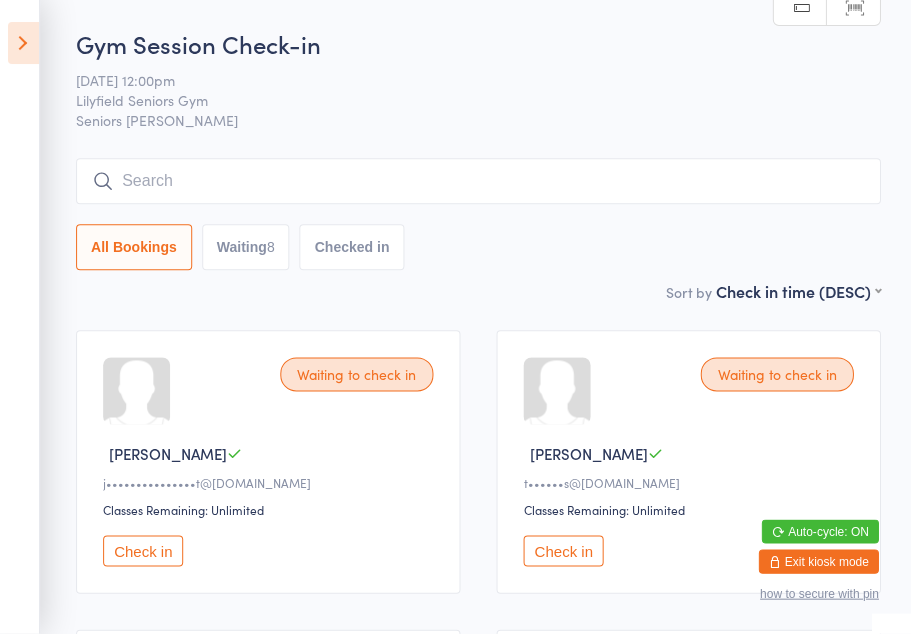 click on "Check in" at bounding box center (143, 551) 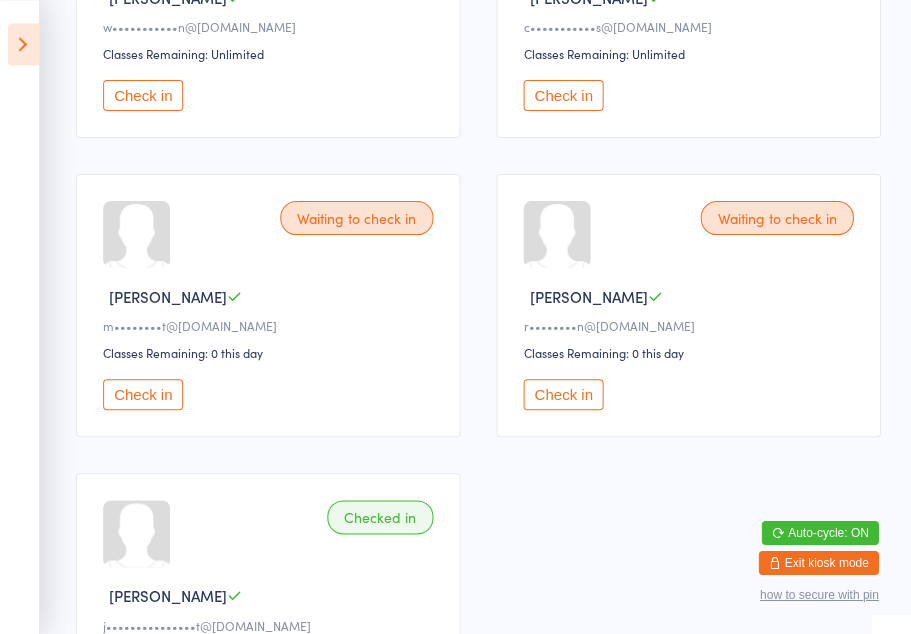 scroll, scrollTop: 756, scrollLeft: 0, axis: vertical 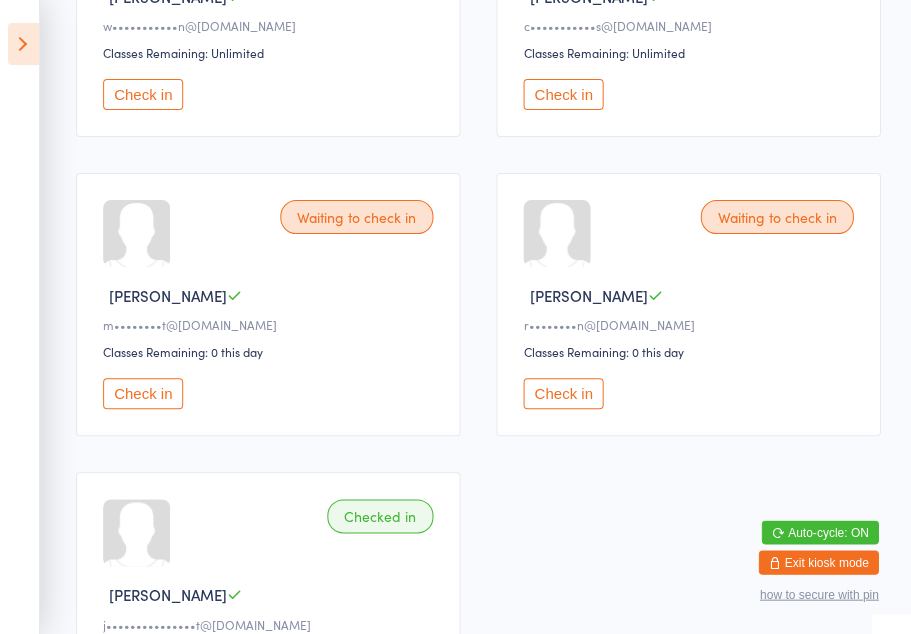 click on "Check in" at bounding box center (563, 393) 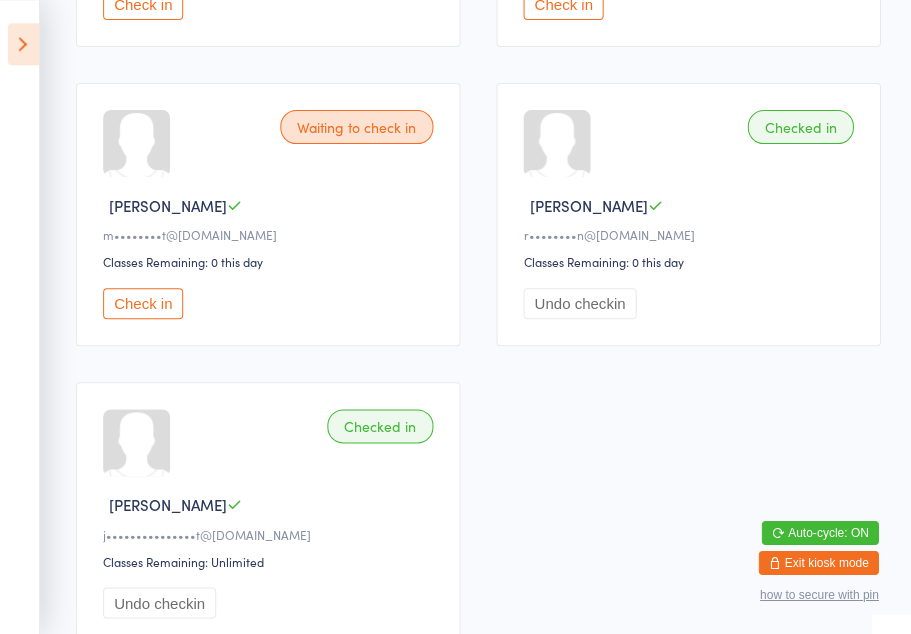 scroll, scrollTop: 846, scrollLeft: 0, axis: vertical 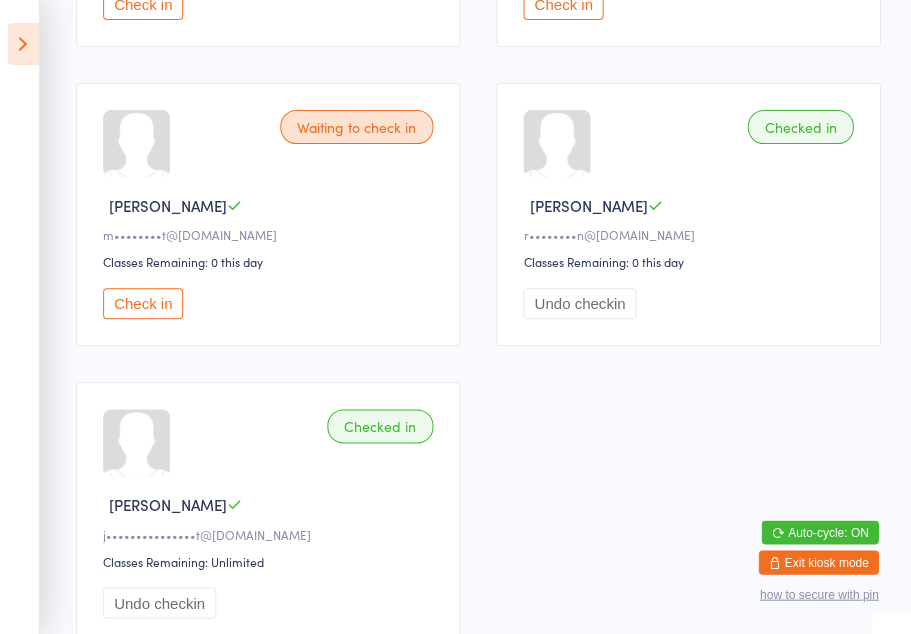click on "Check in" at bounding box center [143, 4] 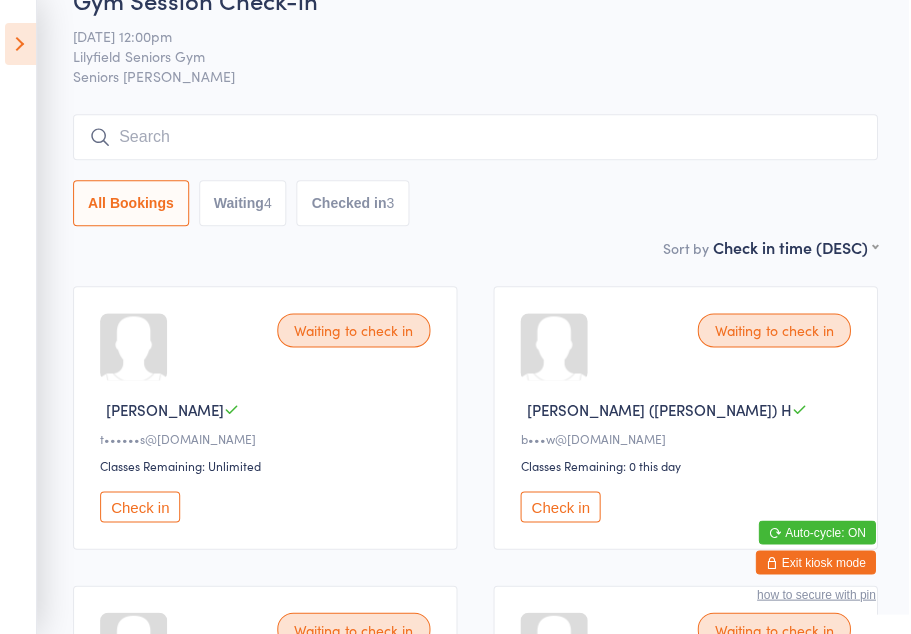 scroll, scrollTop: 0, scrollLeft: 0, axis: both 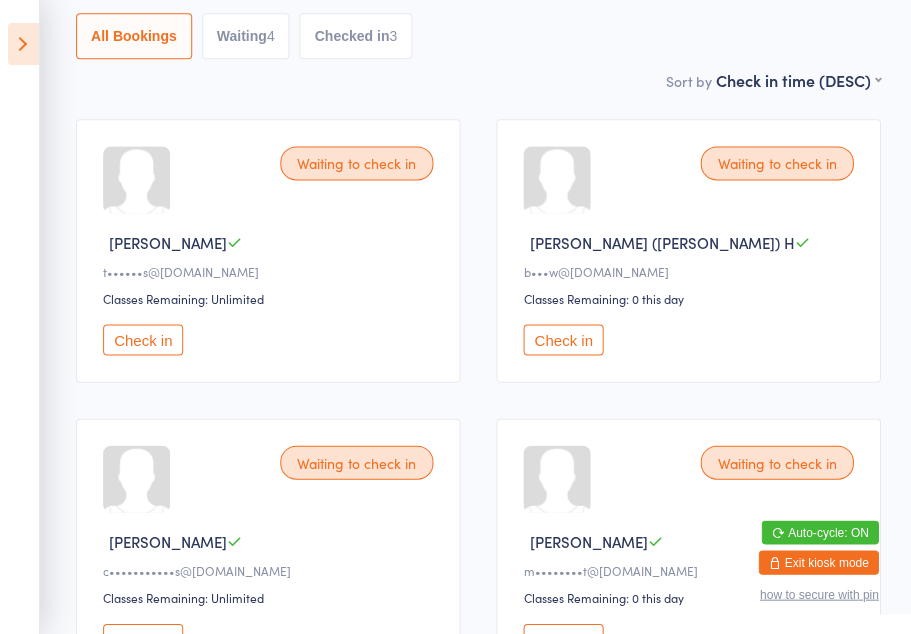click on "Check in" at bounding box center [143, 339] 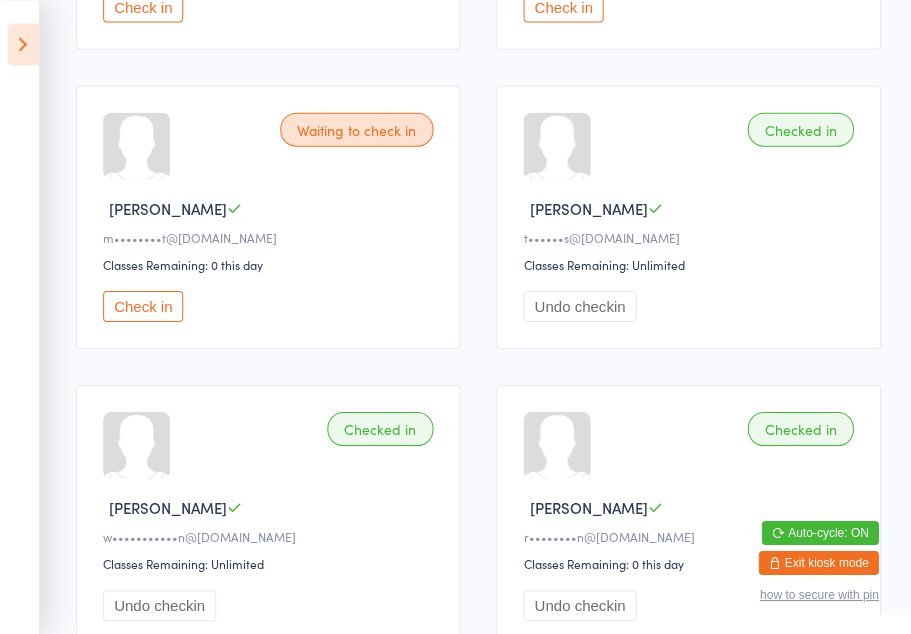scroll, scrollTop: 545, scrollLeft: 0, axis: vertical 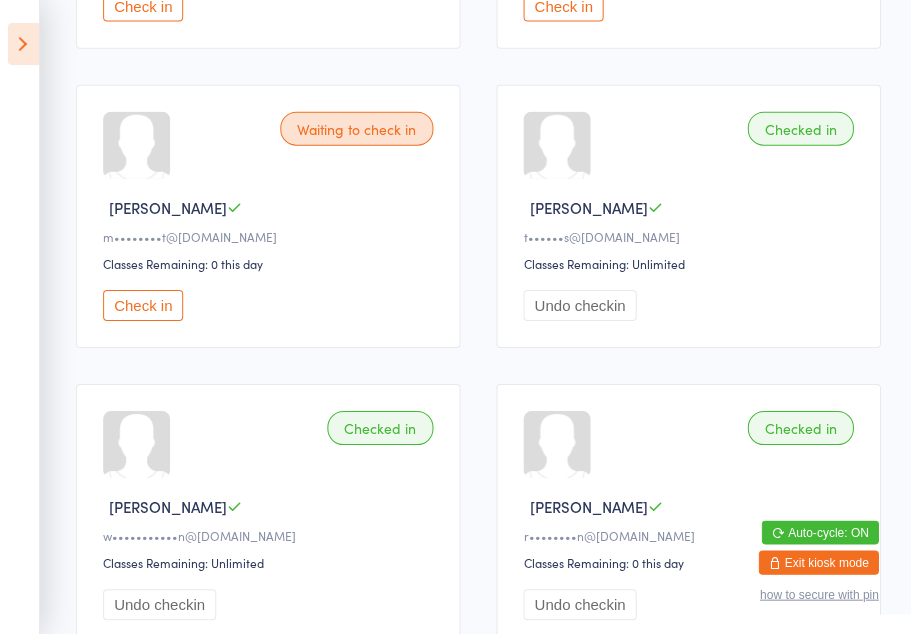 click on "Check in" at bounding box center [143, 305] 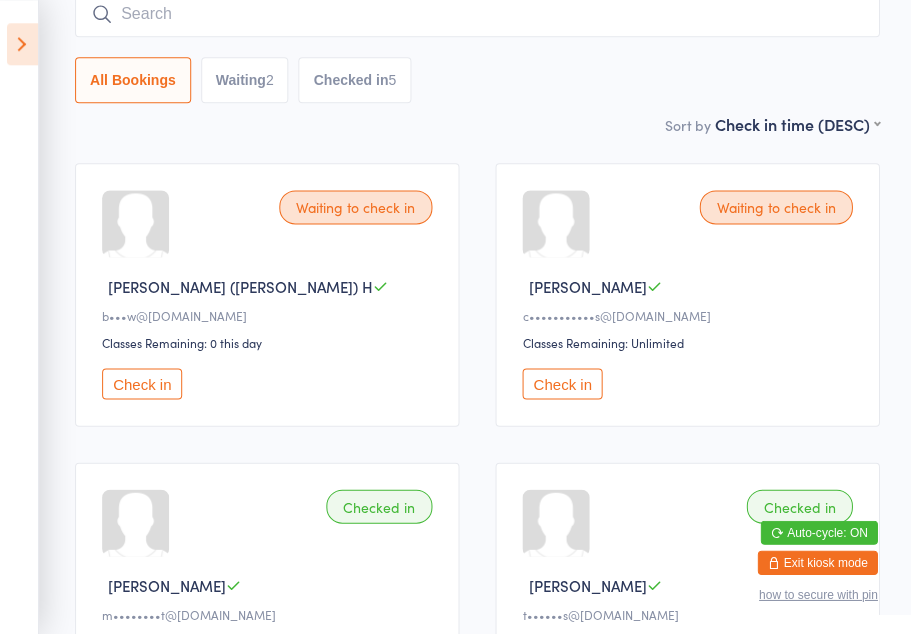 scroll, scrollTop: 154, scrollLeft: 0, axis: vertical 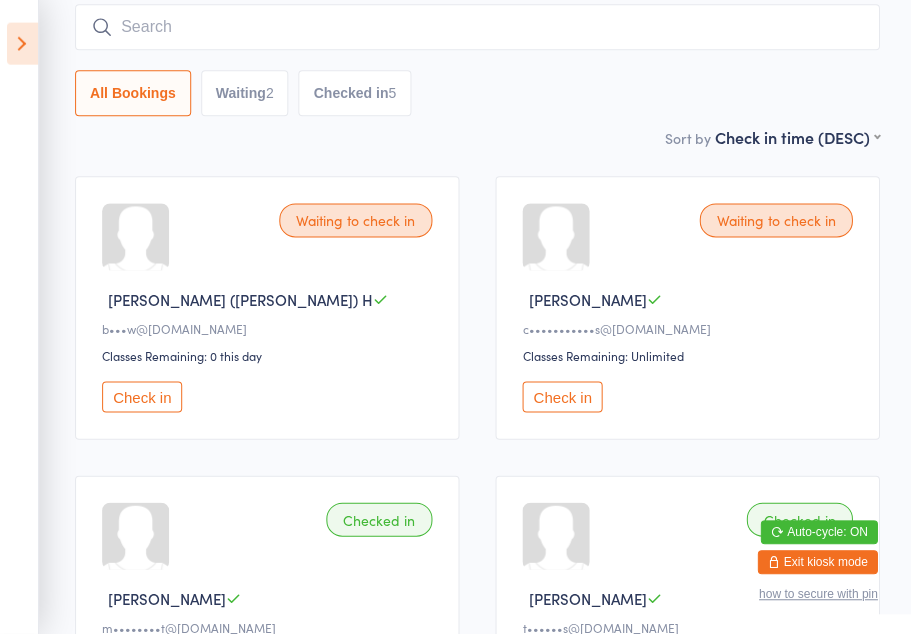 click on "Waiting to check in Colin J  c•••••••••••s@gmail.com Classes Remaining: Unlimited   Check in" at bounding box center (688, 308) 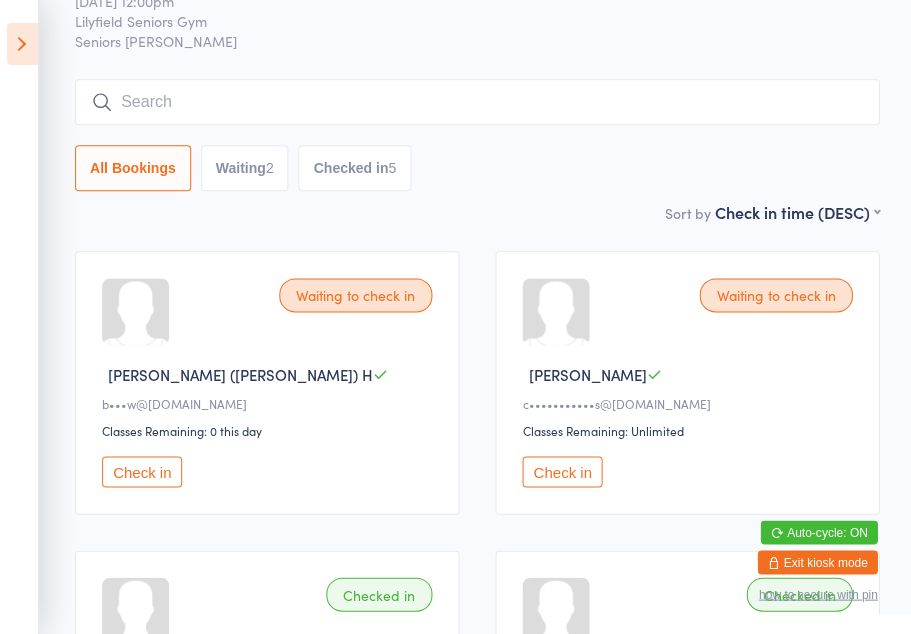 scroll, scrollTop: 79, scrollLeft: 0, axis: vertical 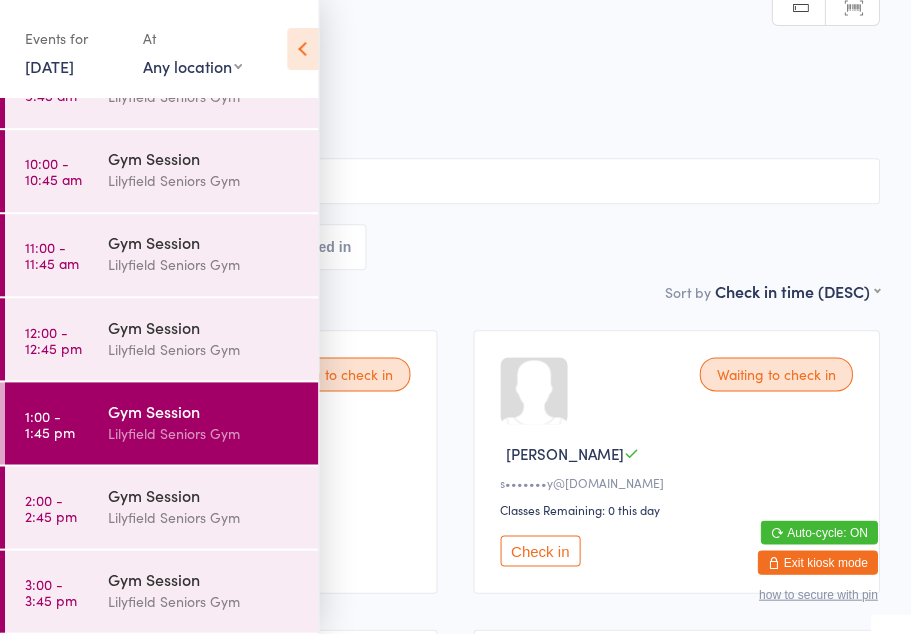 click on "Gym Session" at bounding box center [205, 494] 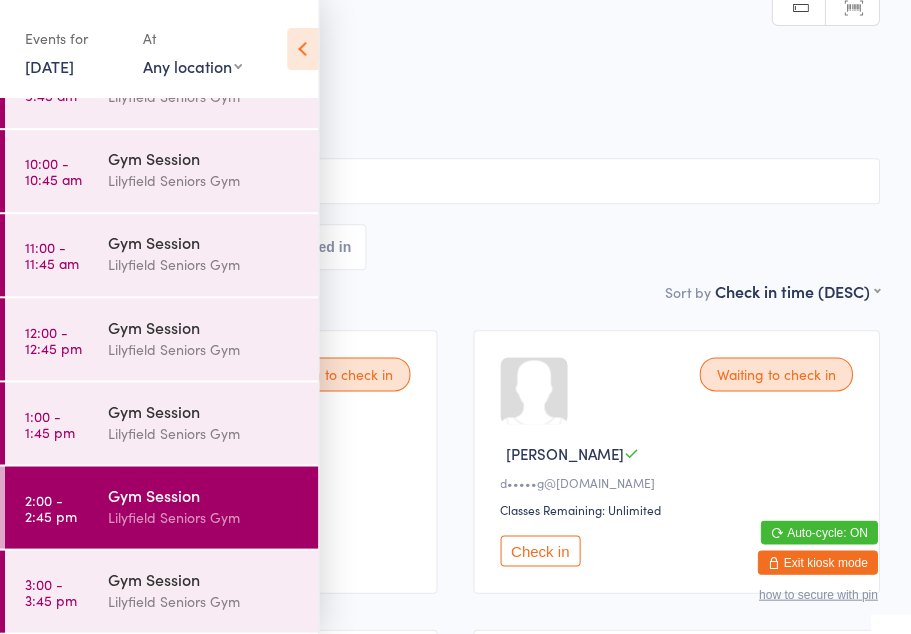 click at bounding box center [303, 49] 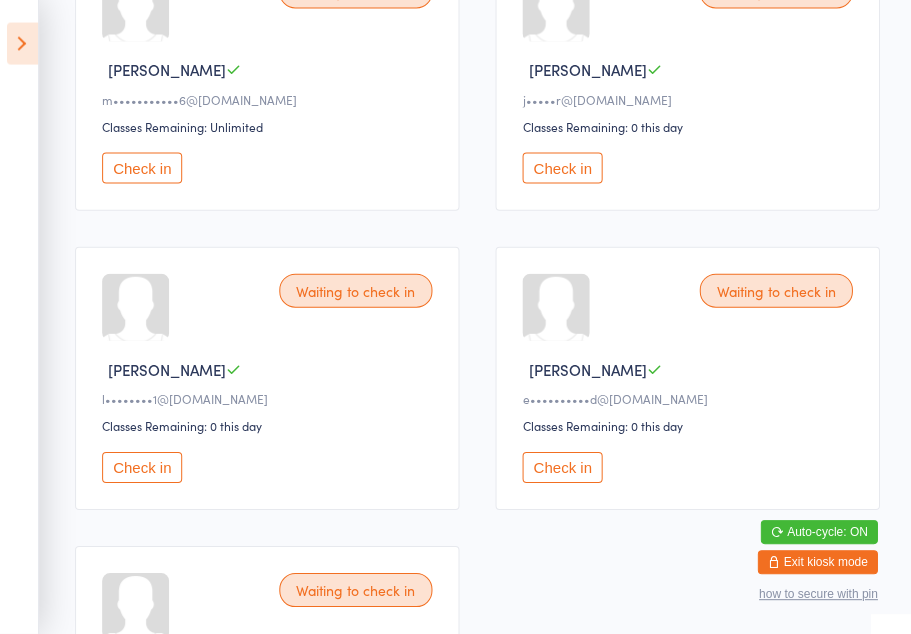scroll, scrollTop: 1286, scrollLeft: 0, axis: vertical 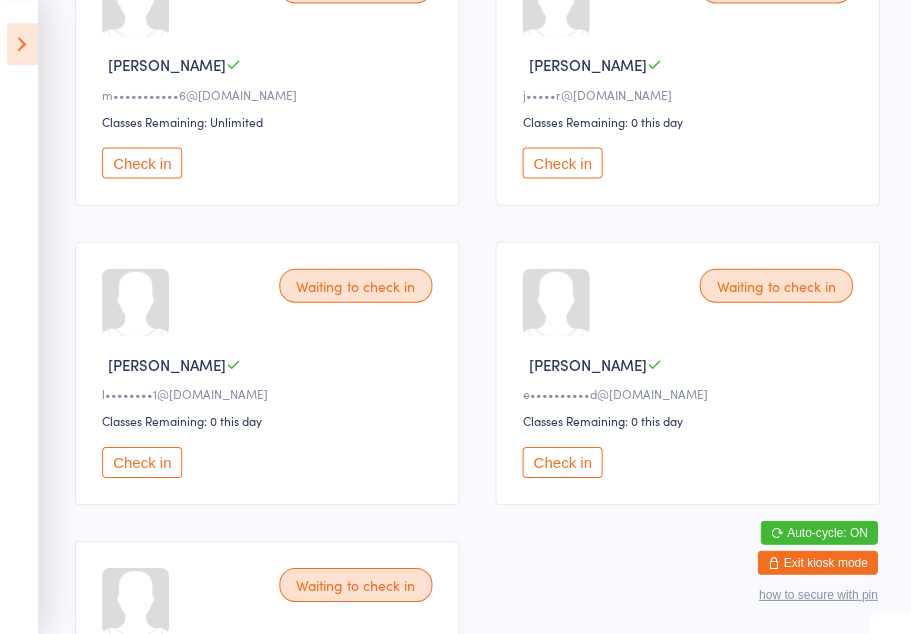 click on "Check in" at bounding box center (563, 162) 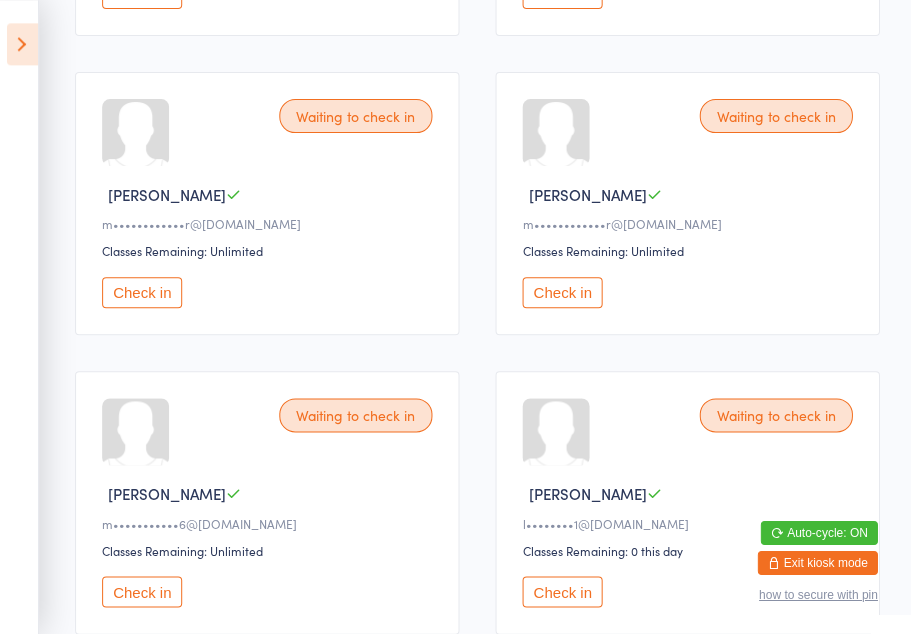 scroll, scrollTop: 840, scrollLeft: 0, axis: vertical 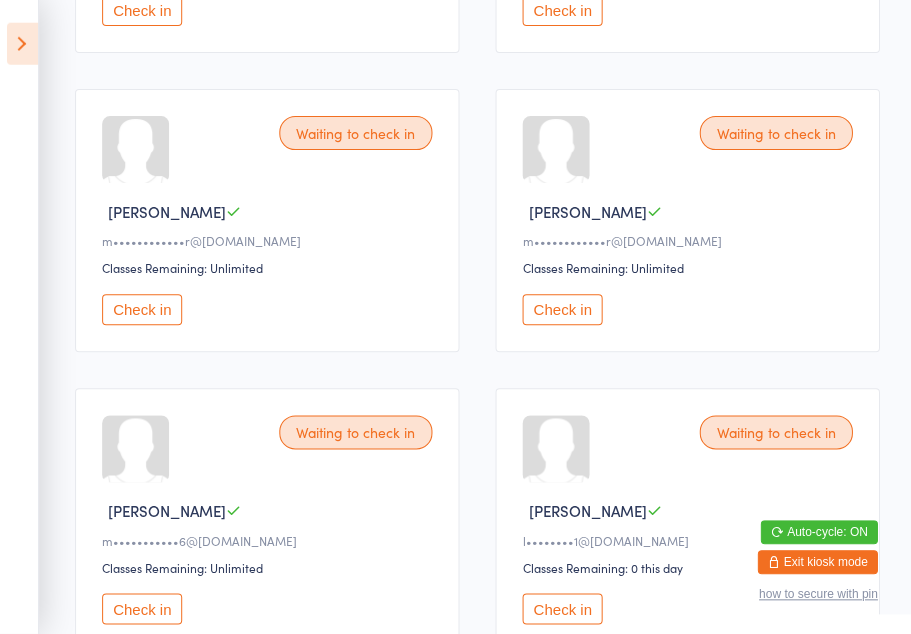 click at bounding box center [23, 44] 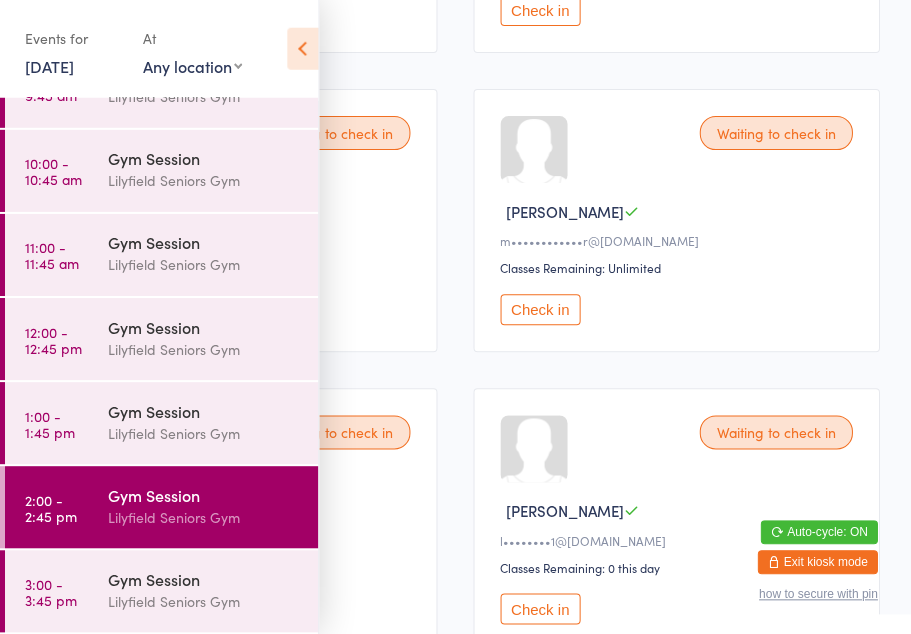 click on "Lilyfield Seniors Gym" at bounding box center [205, 432] 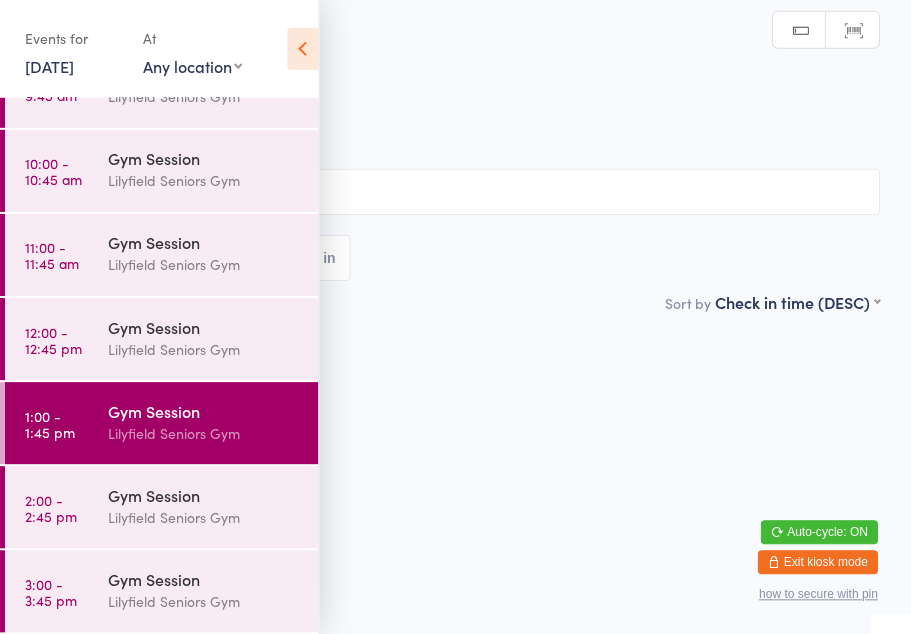 scroll, scrollTop: 0, scrollLeft: 0, axis: both 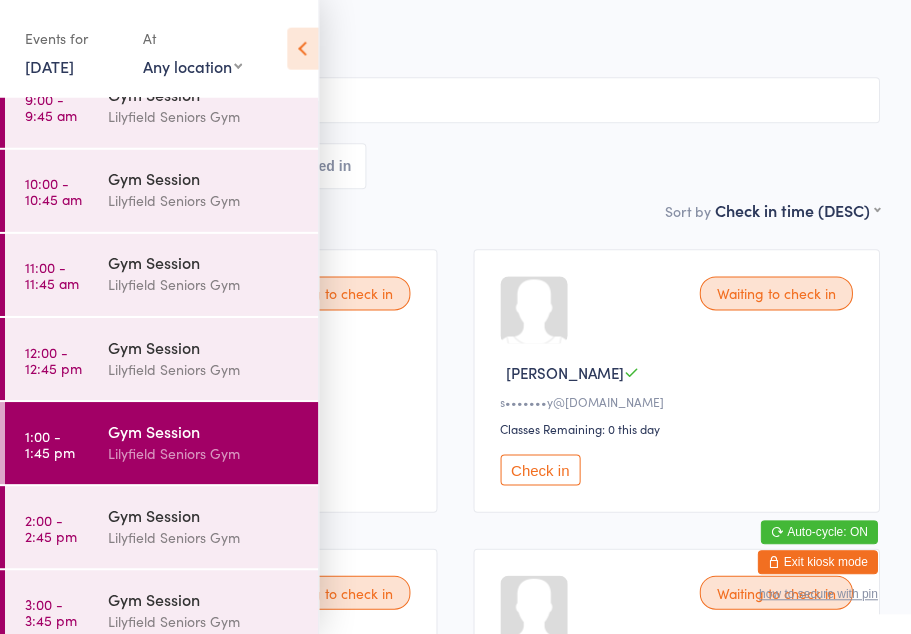 click at bounding box center [303, 49] 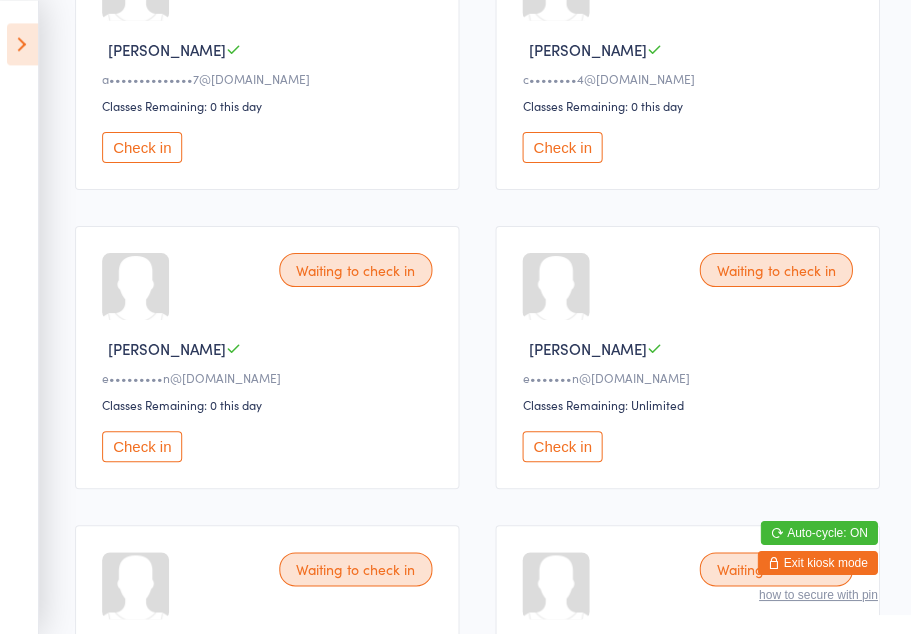 scroll, scrollTop: 704, scrollLeft: 0, axis: vertical 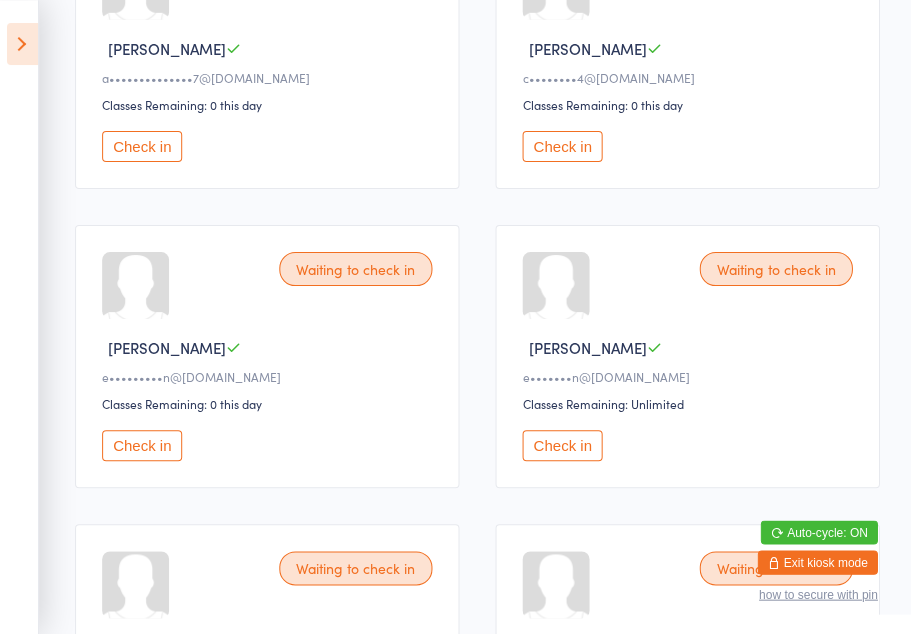 click on "Check in" at bounding box center (143, 445) 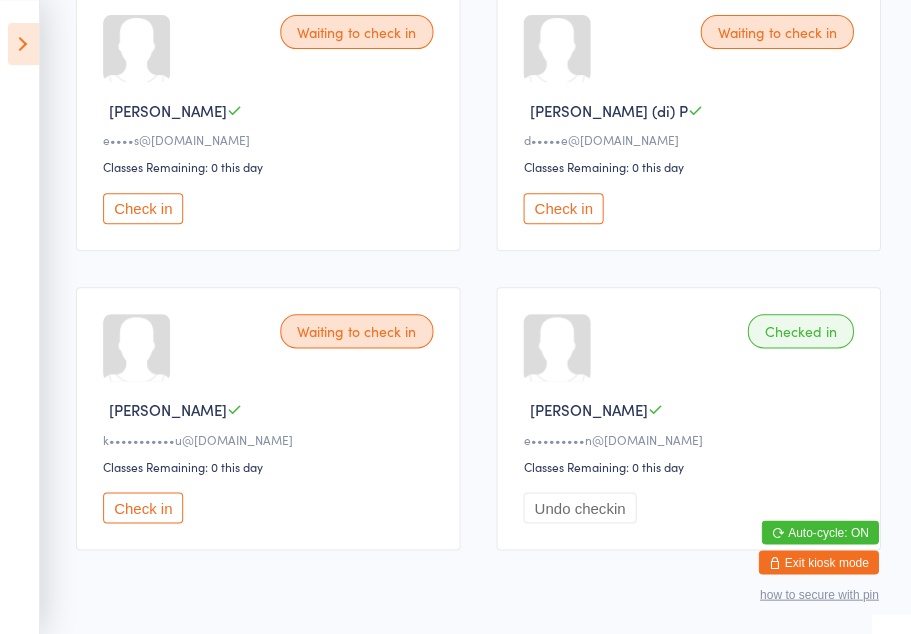 scroll, scrollTop: 1839, scrollLeft: 0, axis: vertical 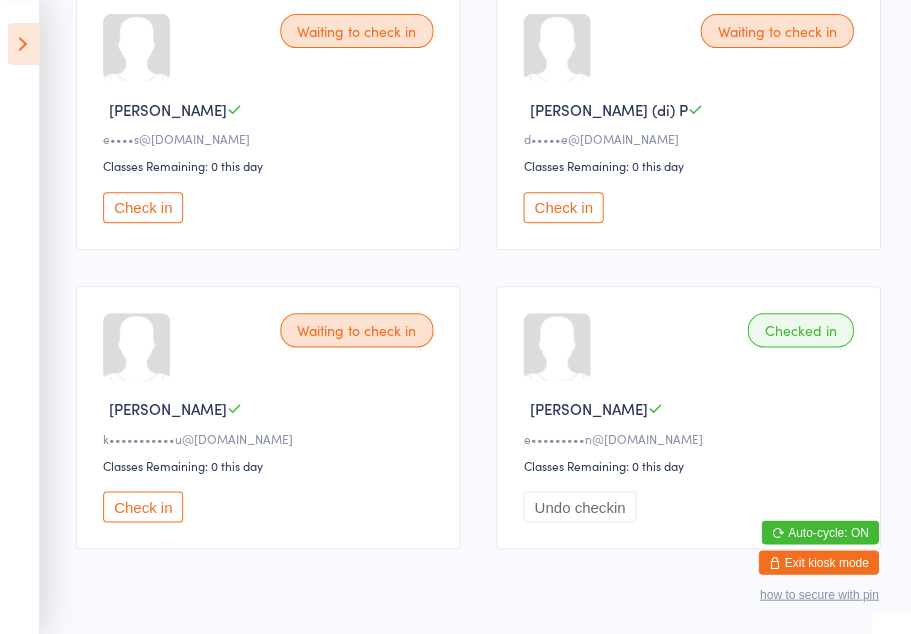 click on "Check in" at bounding box center (143, 506) 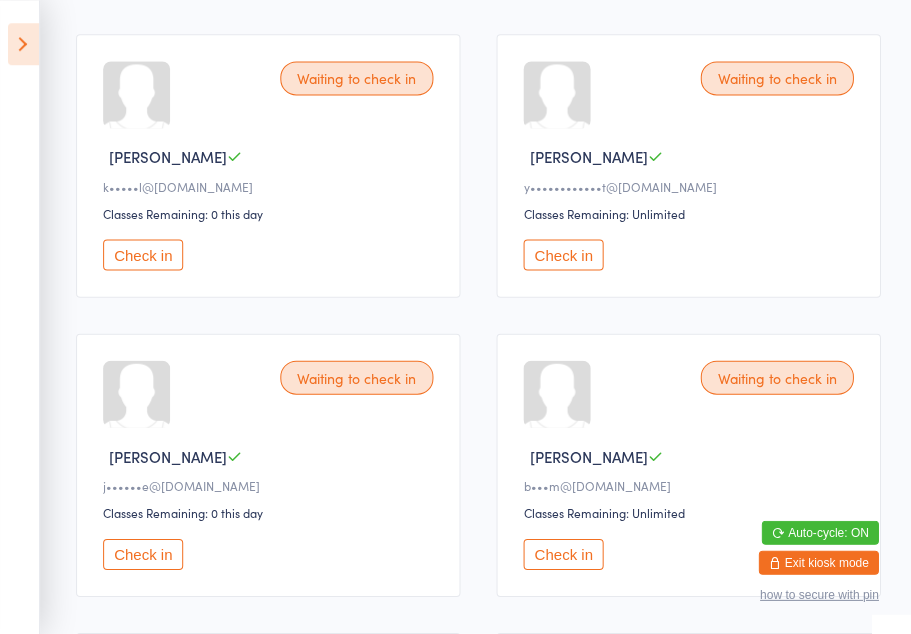 scroll, scrollTop: 1191, scrollLeft: 0, axis: vertical 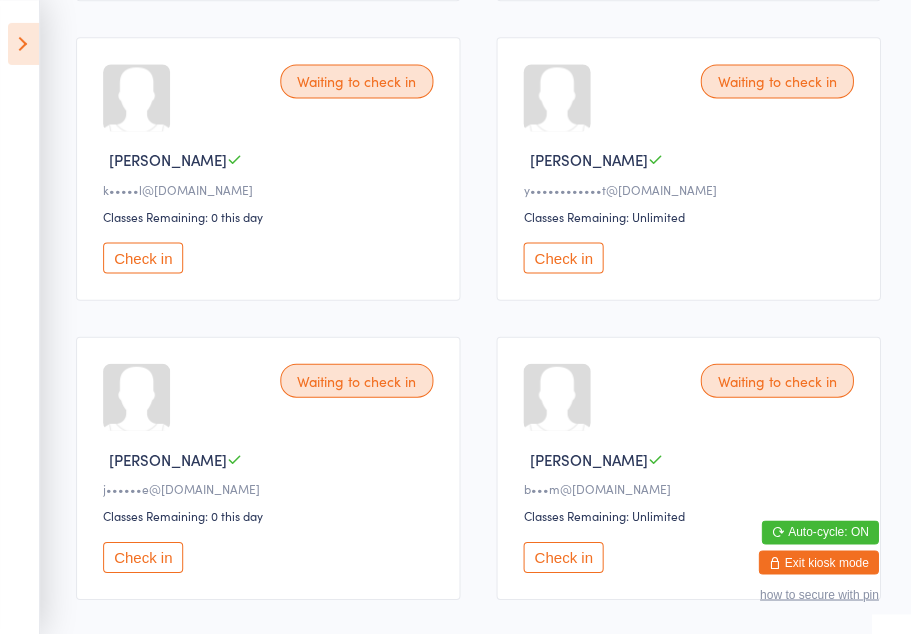 click on "Check in" at bounding box center [563, 257] 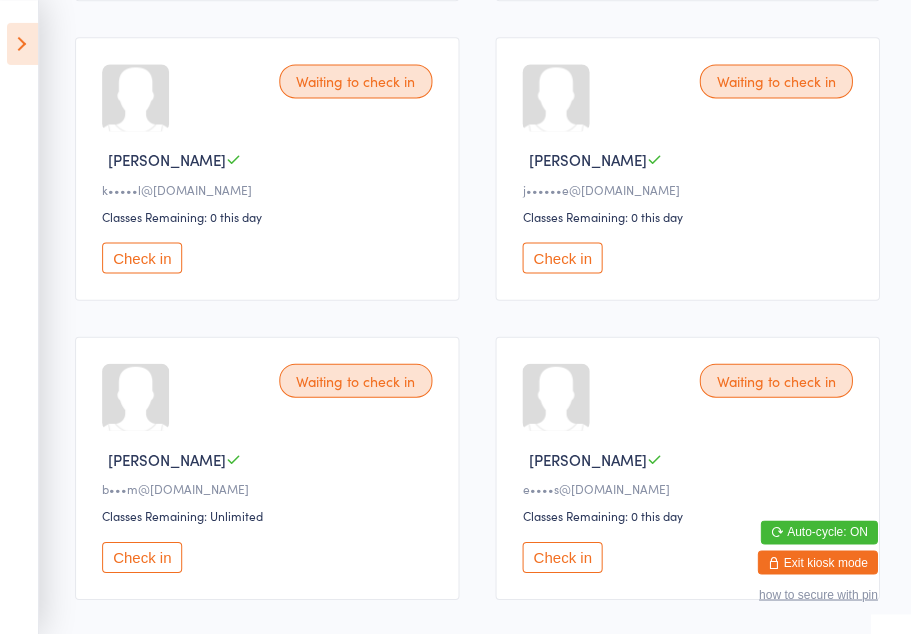 click on "Check in" at bounding box center [143, 556] 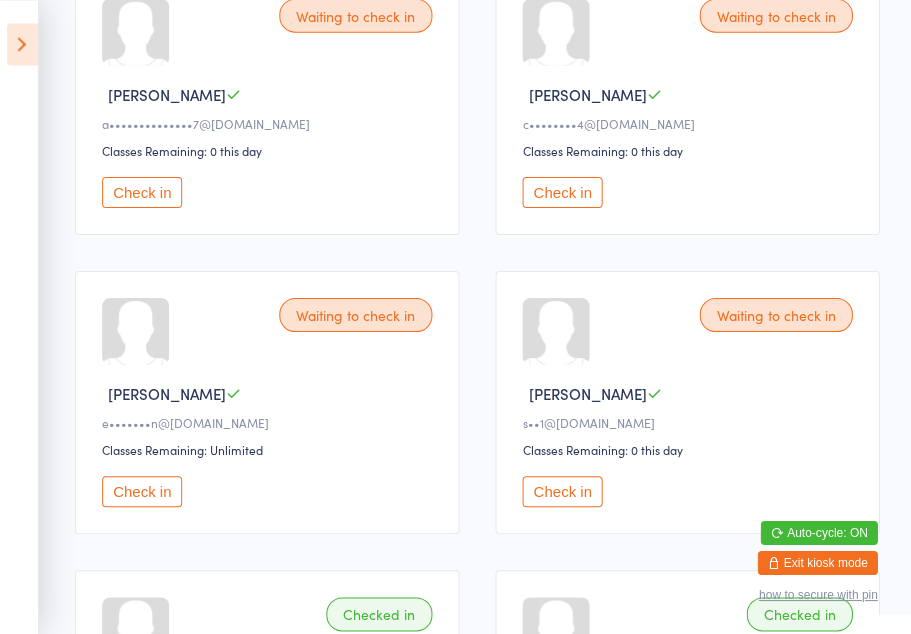scroll, scrollTop: 638, scrollLeft: 0, axis: vertical 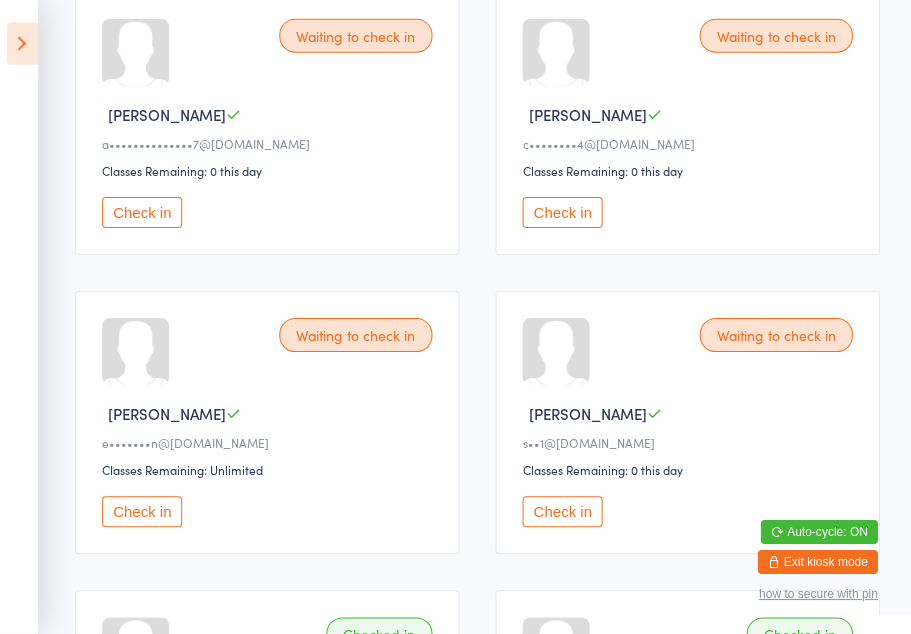 click on "Check in" at bounding box center (143, 212) 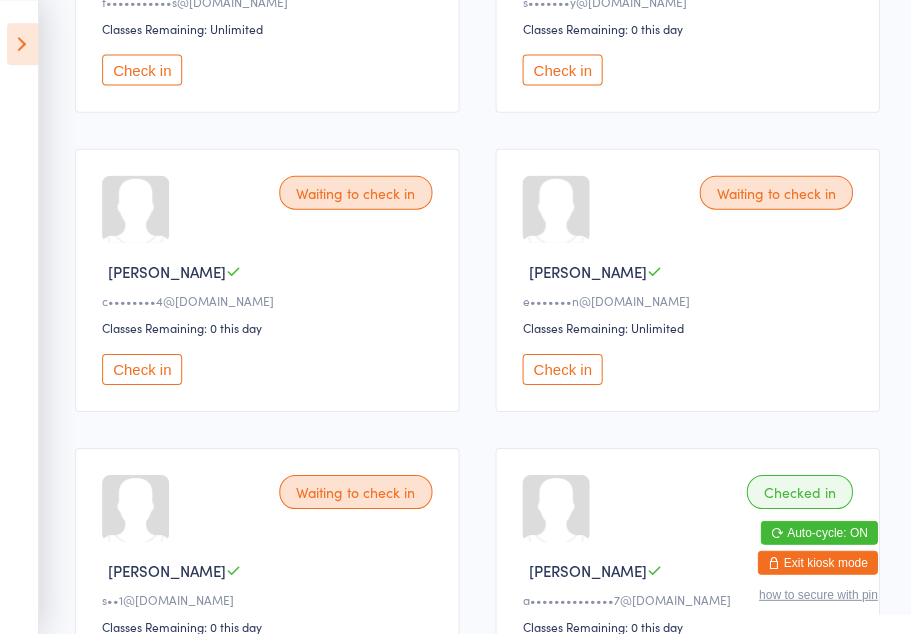 scroll, scrollTop: 482, scrollLeft: 0, axis: vertical 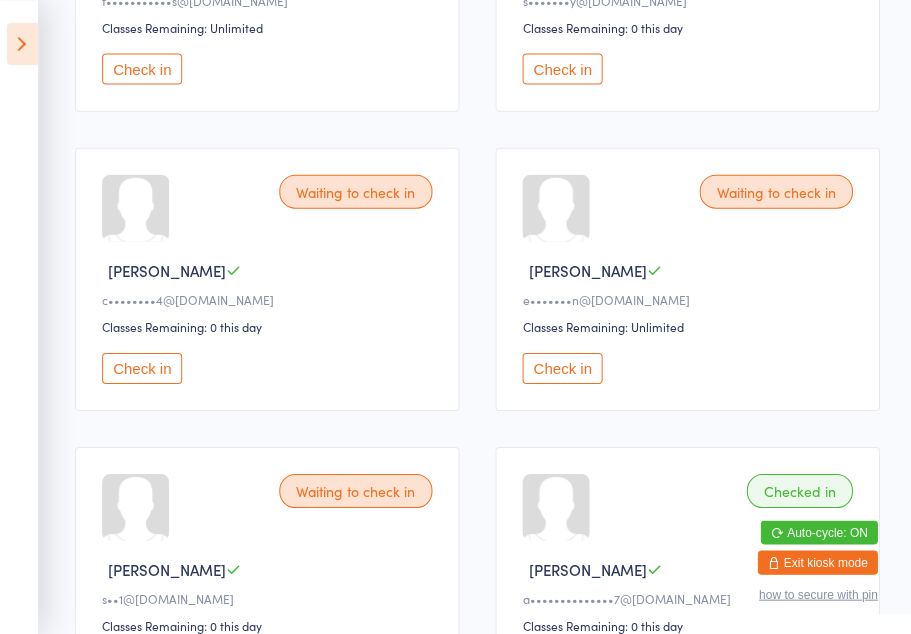 click on "Check in" at bounding box center (143, 368) 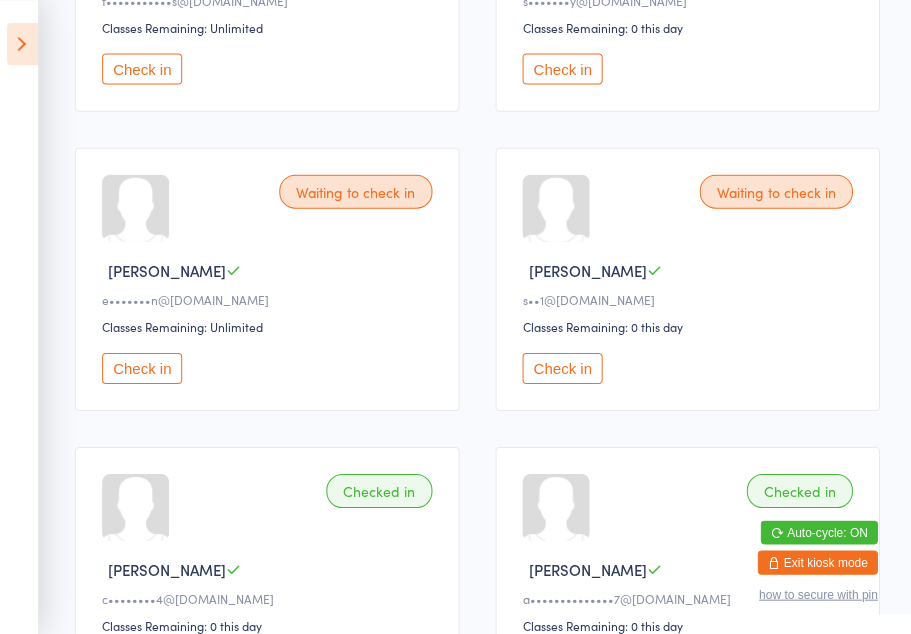 click on "Check in" at bounding box center (143, 368) 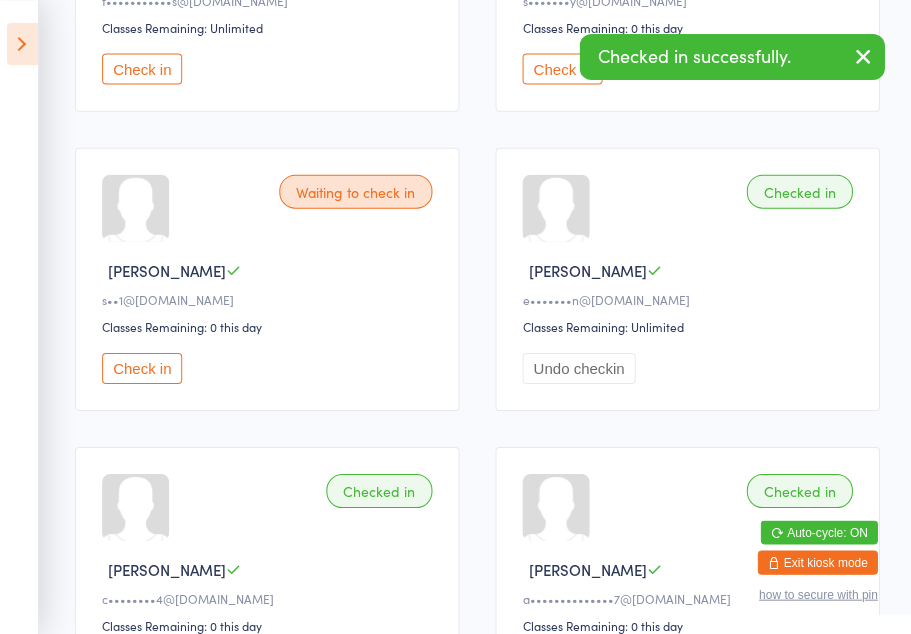 click on "Check in" at bounding box center (143, 368) 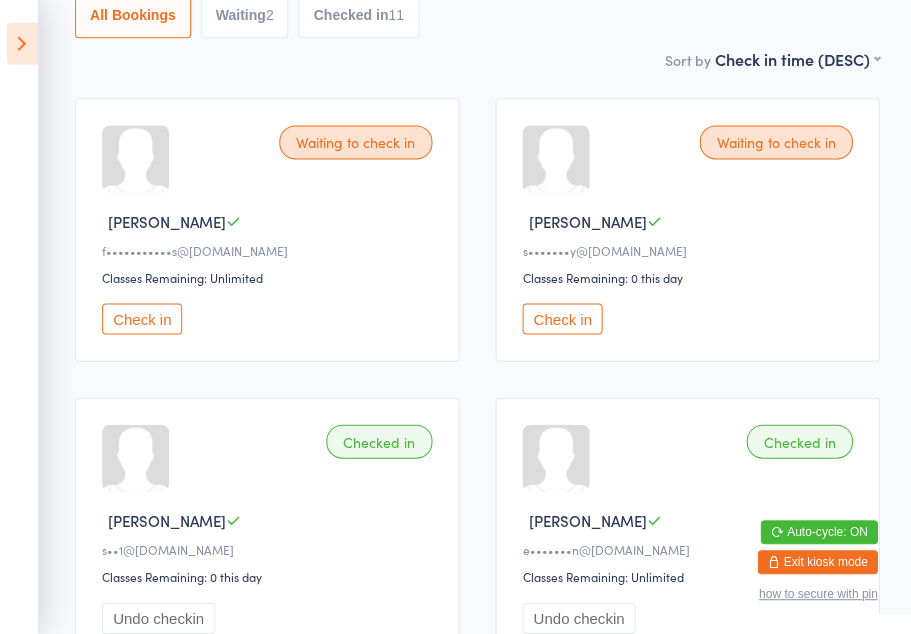 scroll, scrollTop: 234, scrollLeft: 0, axis: vertical 